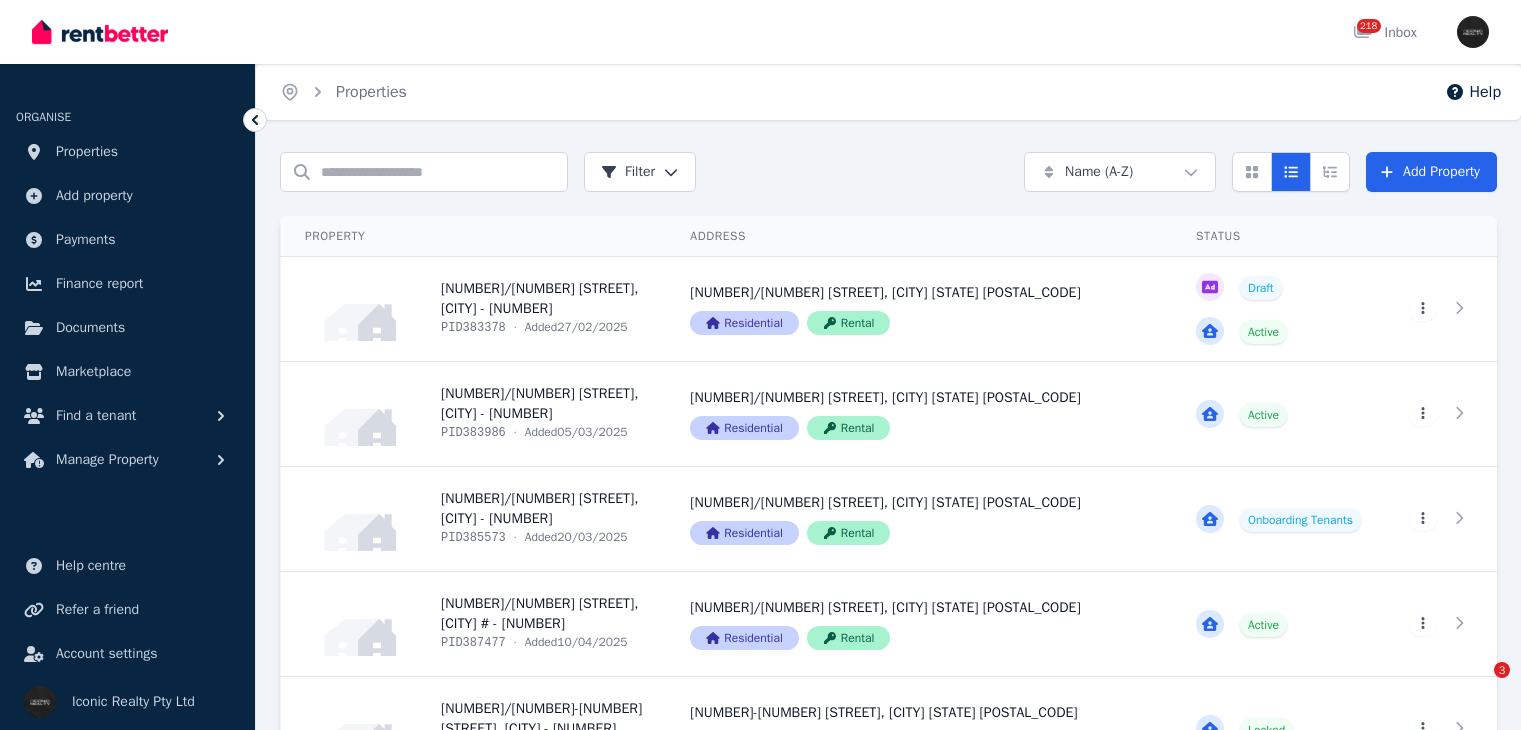 scroll, scrollTop: 0, scrollLeft: 0, axis: both 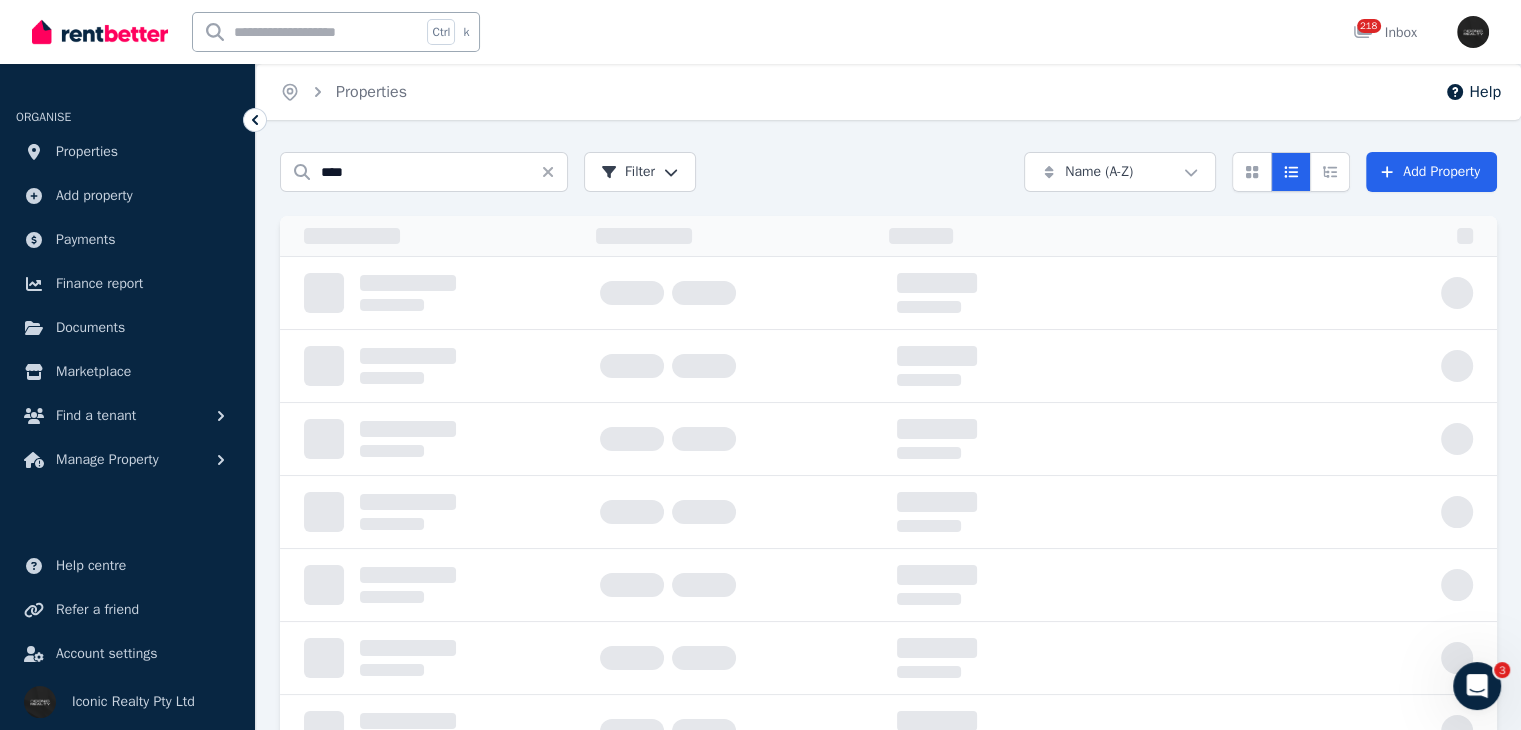 type on "****" 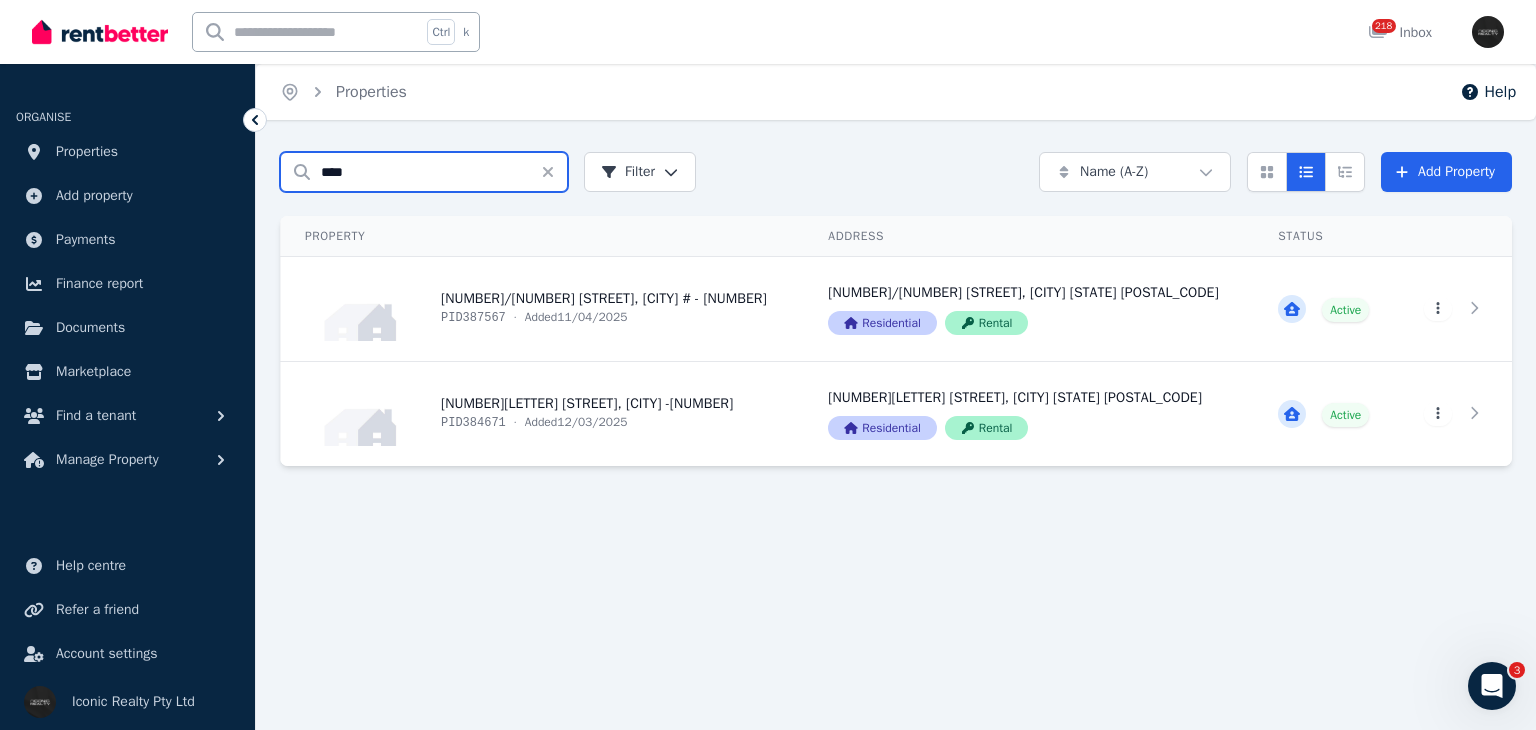 click on "****" at bounding box center (424, 172) 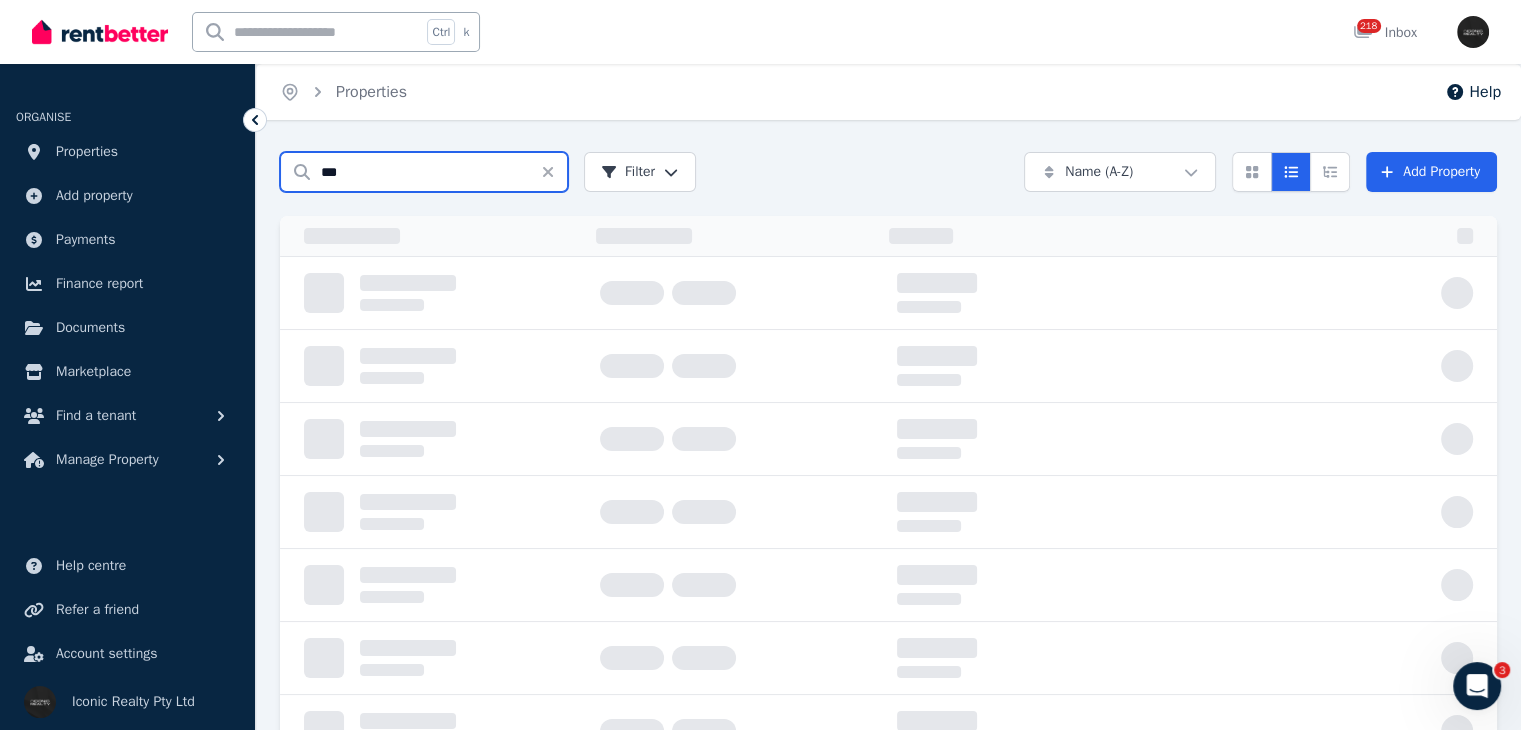 type on "***" 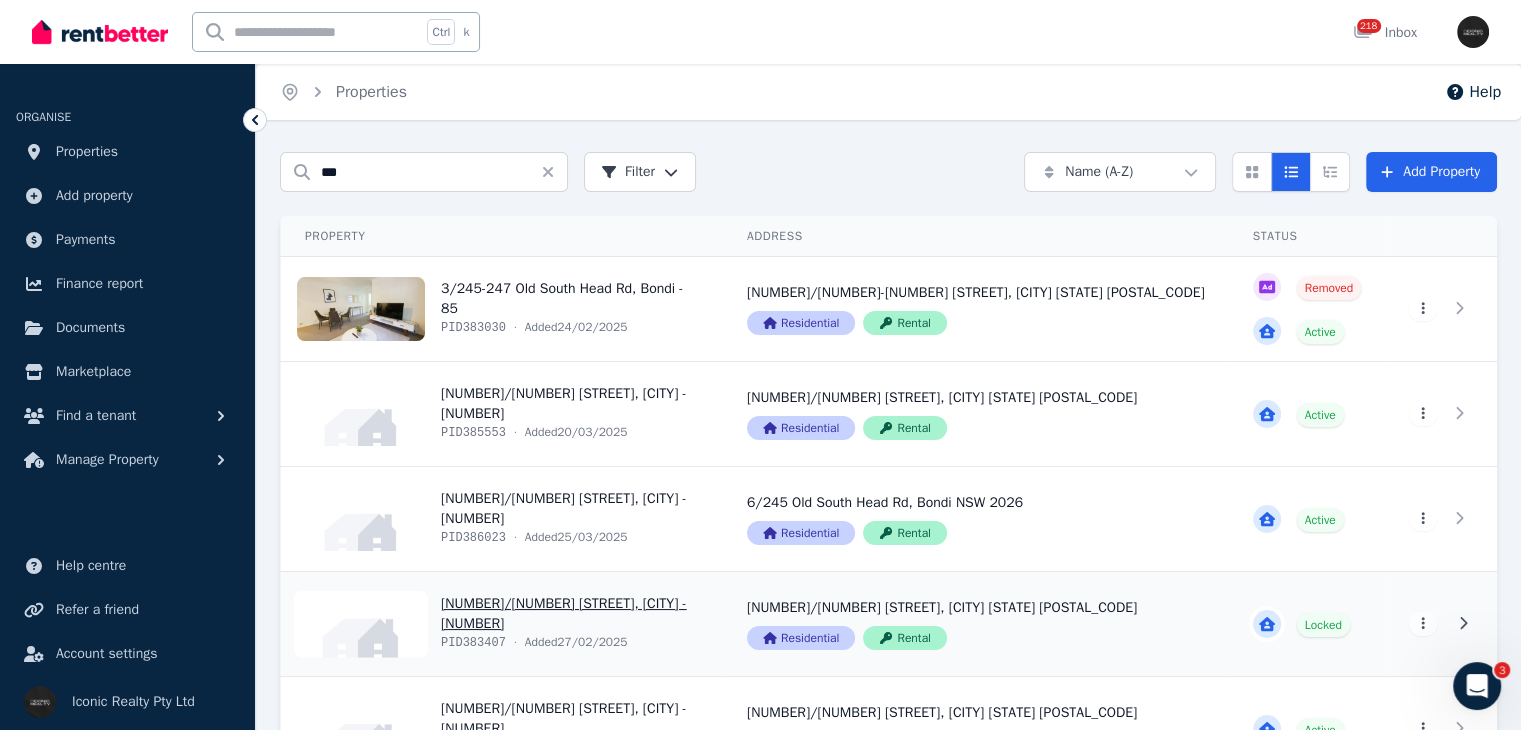 click on "View property details" at bounding box center [502, 624] 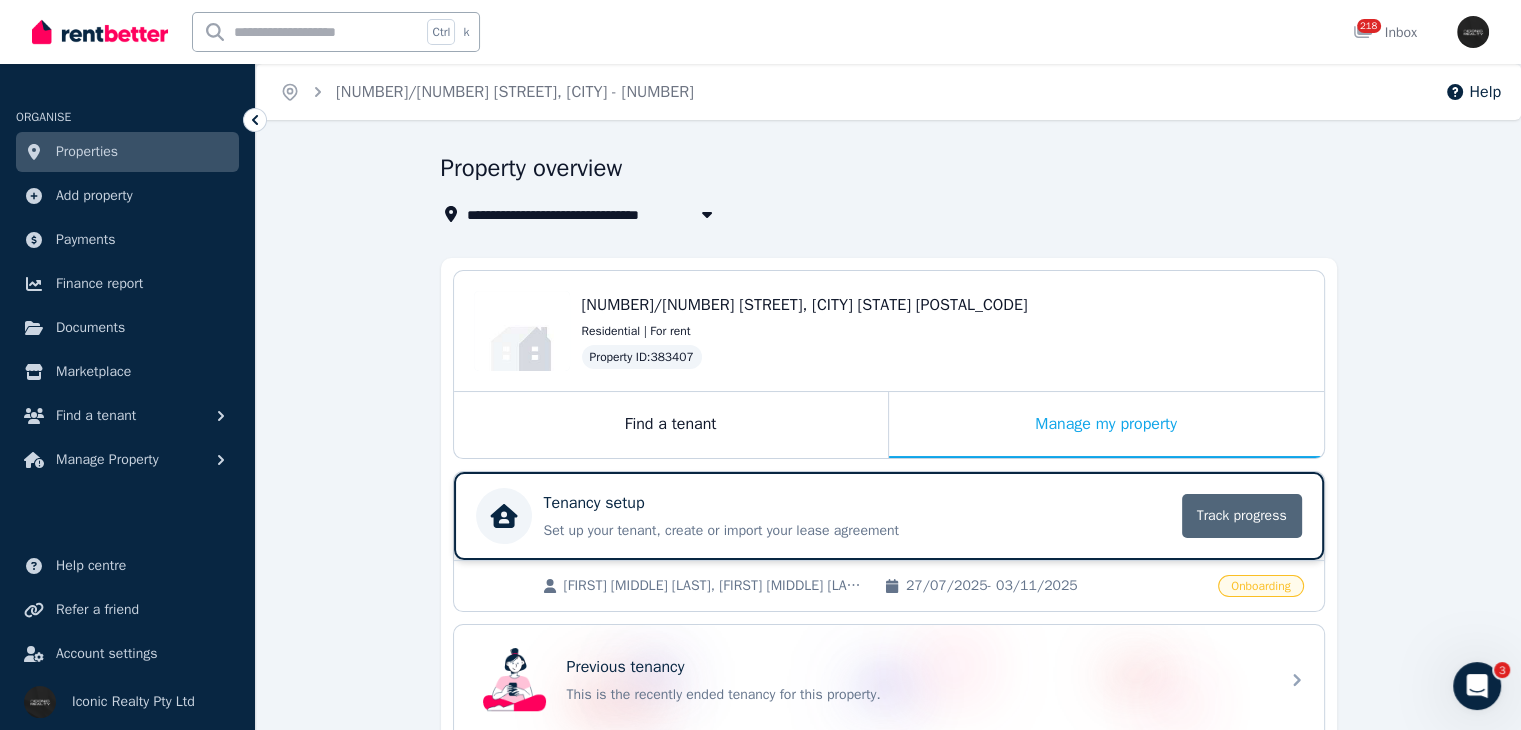 click on "Track progress" at bounding box center [1242, 516] 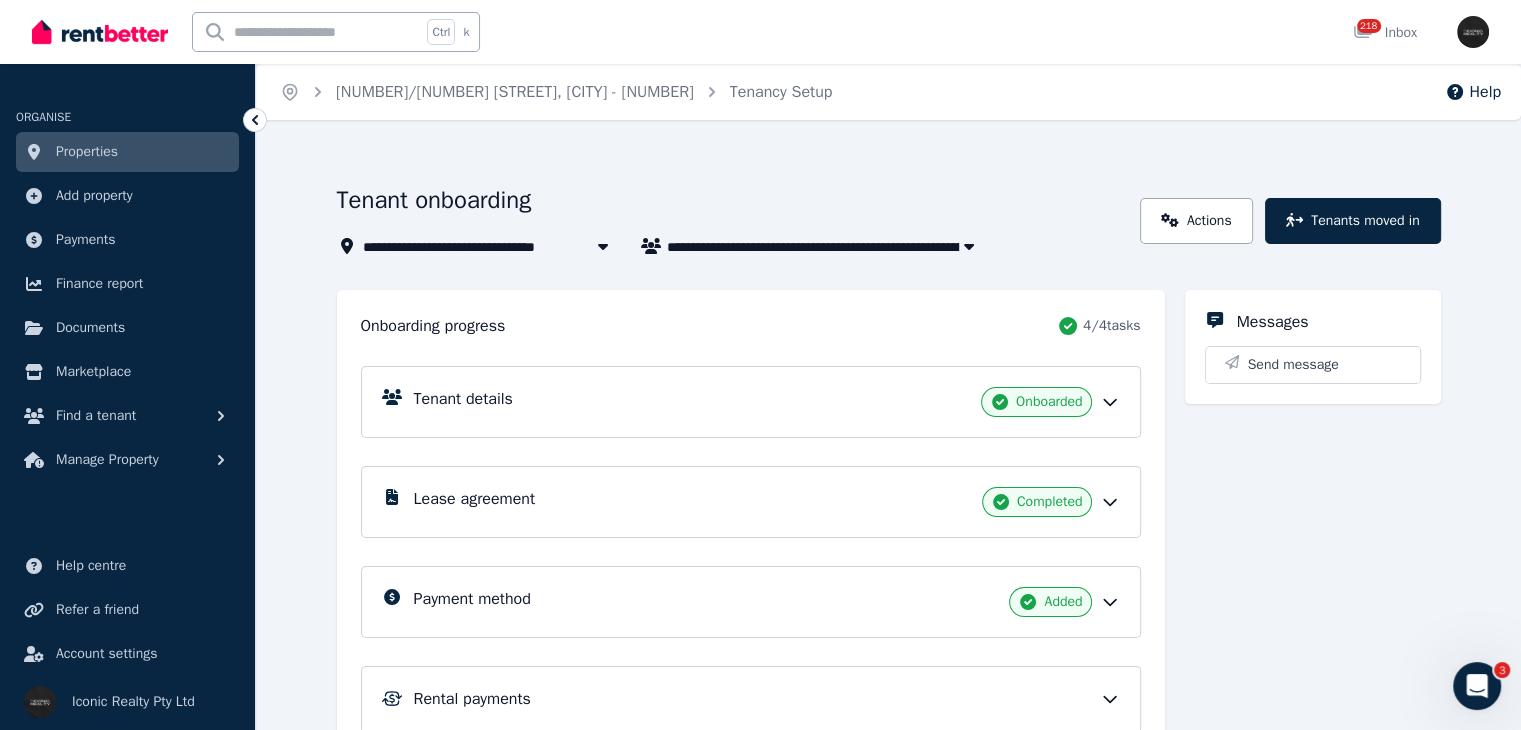 click on "Tenant details Onboarded" at bounding box center (767, 402) 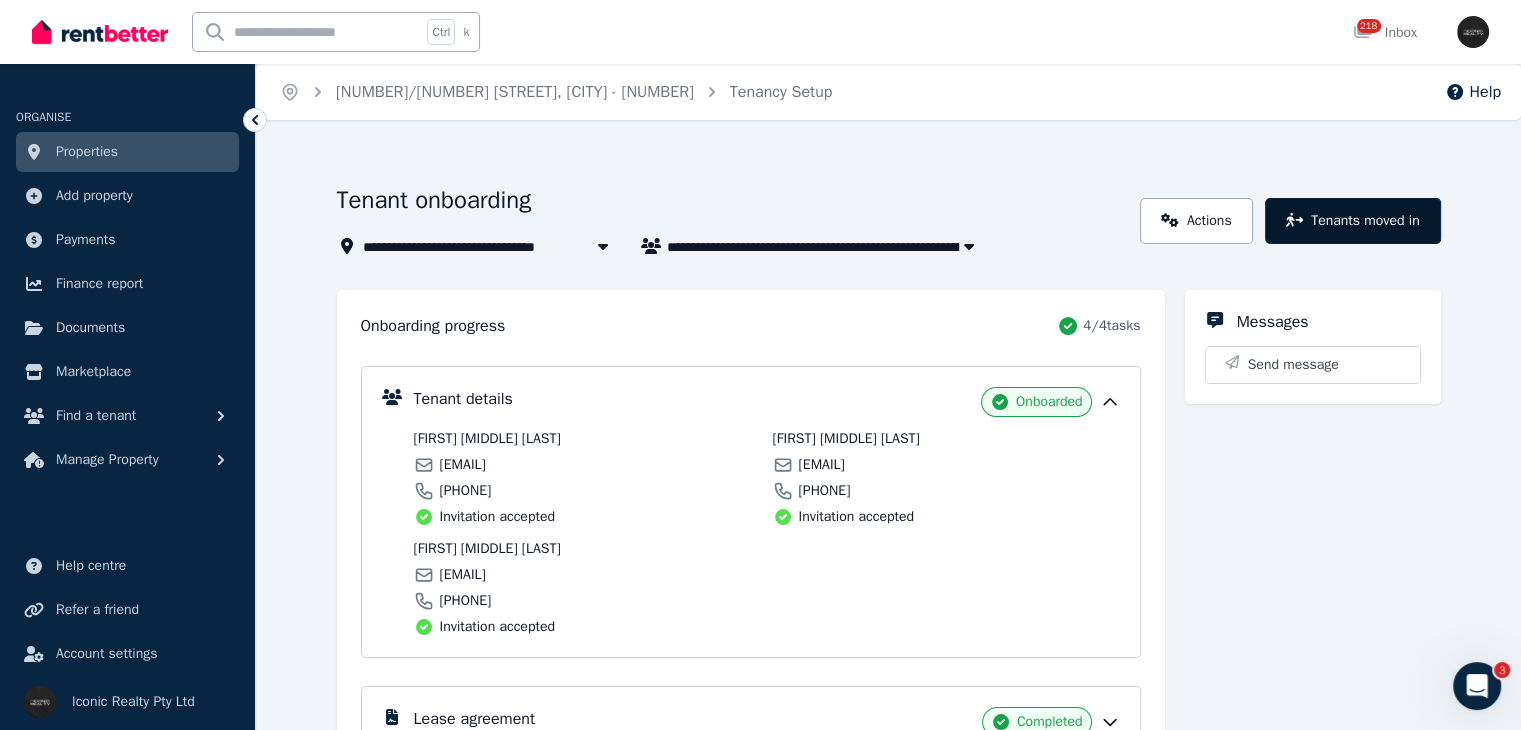 click on "Tenants moved in" at bounding box center (1353, 221) 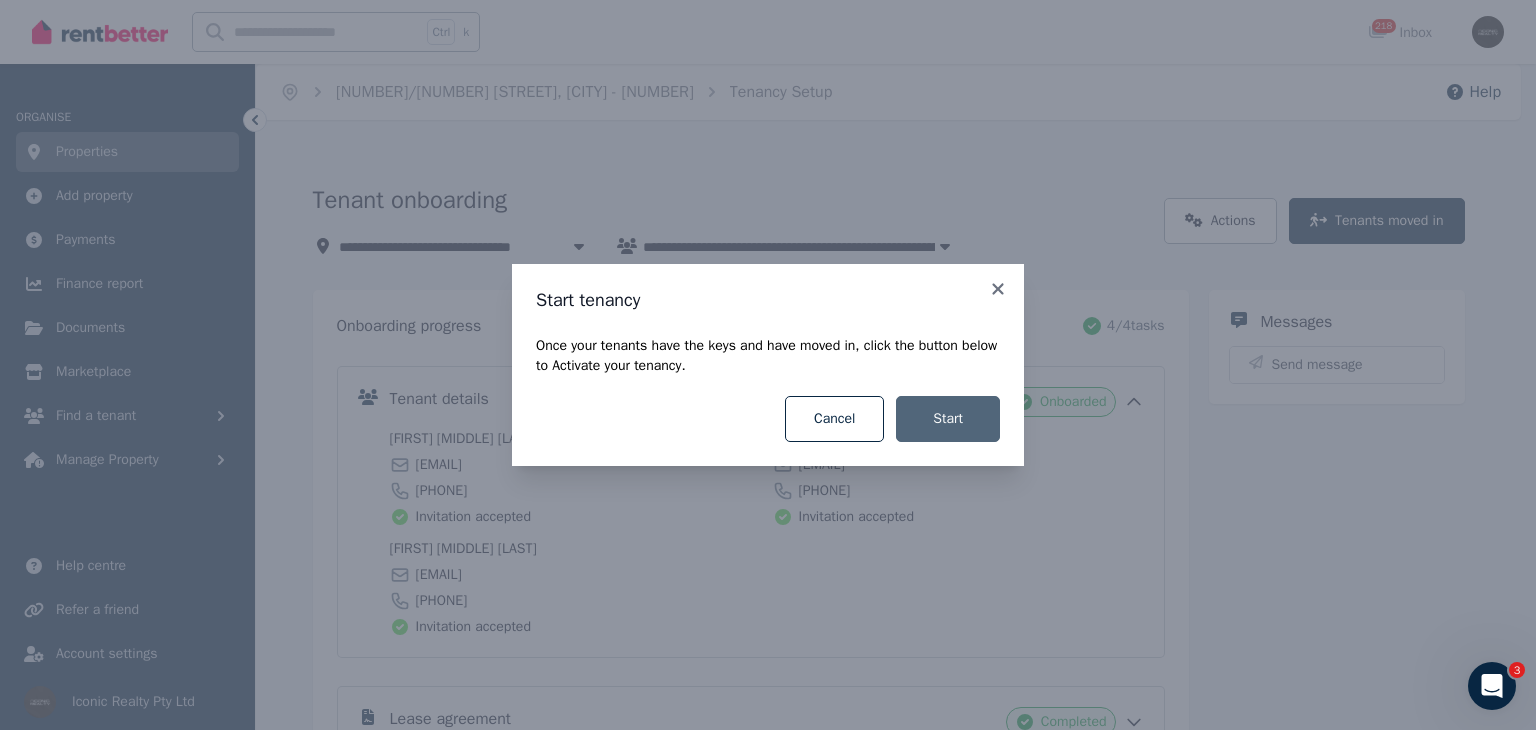 click on "Start" at bounding box center [948, 419] 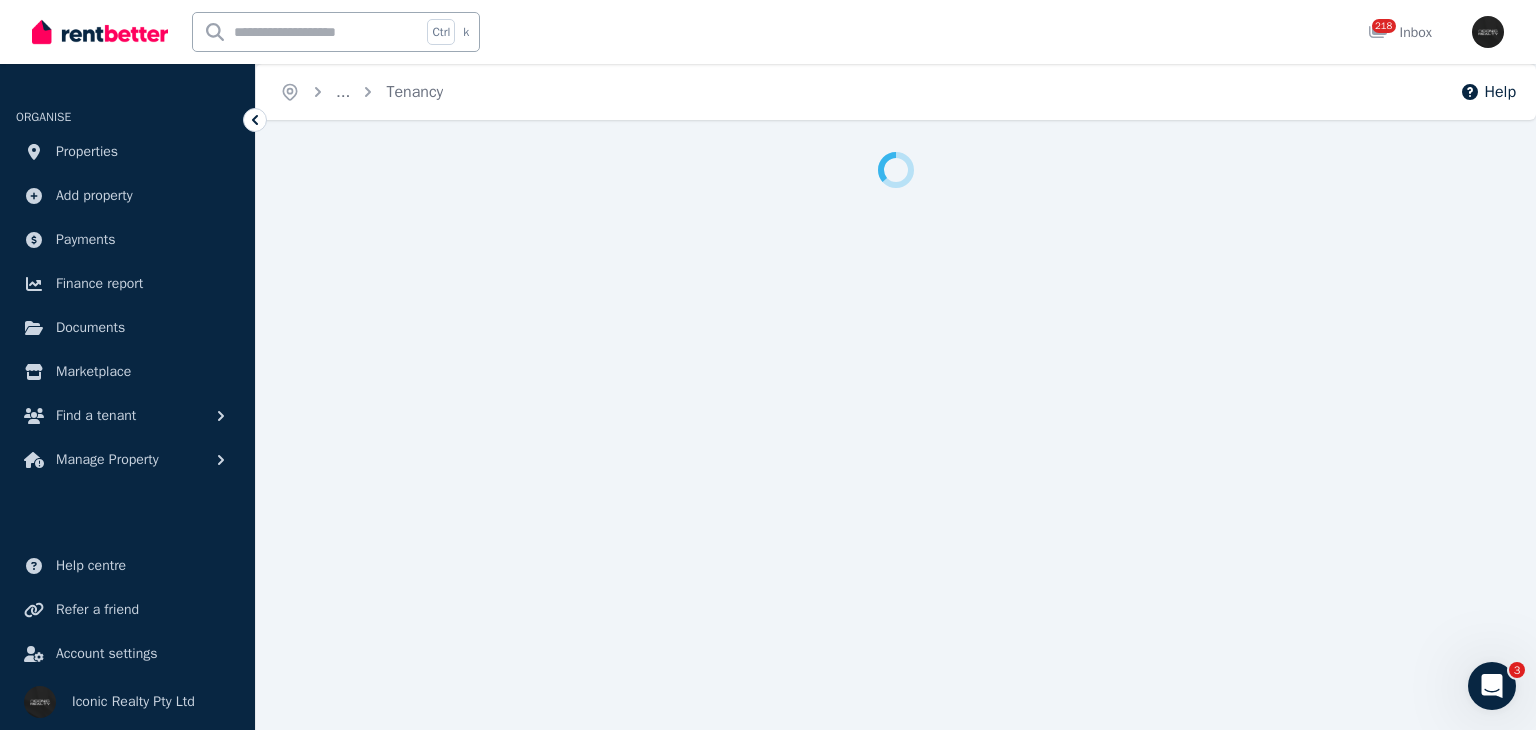click at bounding box center (896, 170) 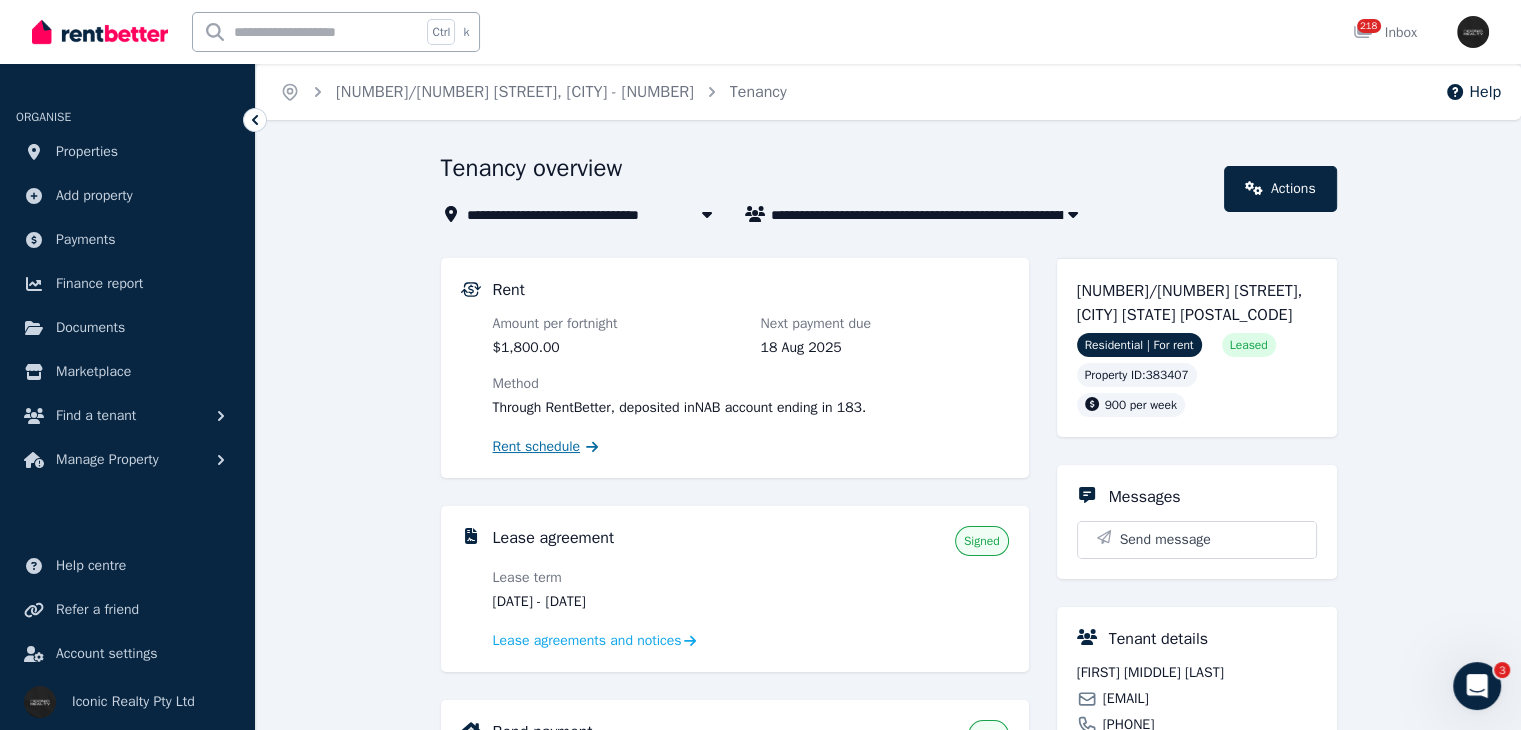 click on "Rent schedule" at bounding box center (537, 447) 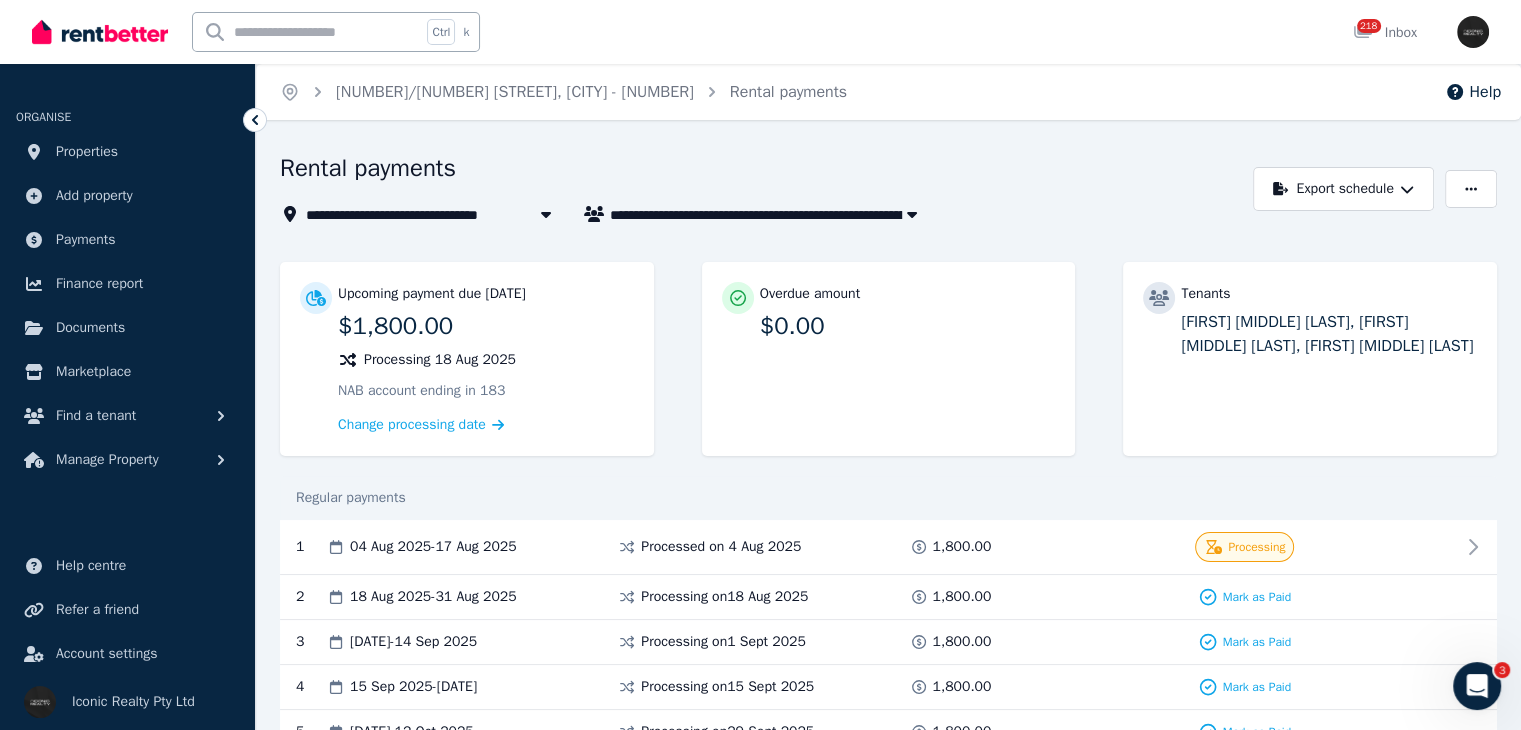 click at bounding box center [307, 32] 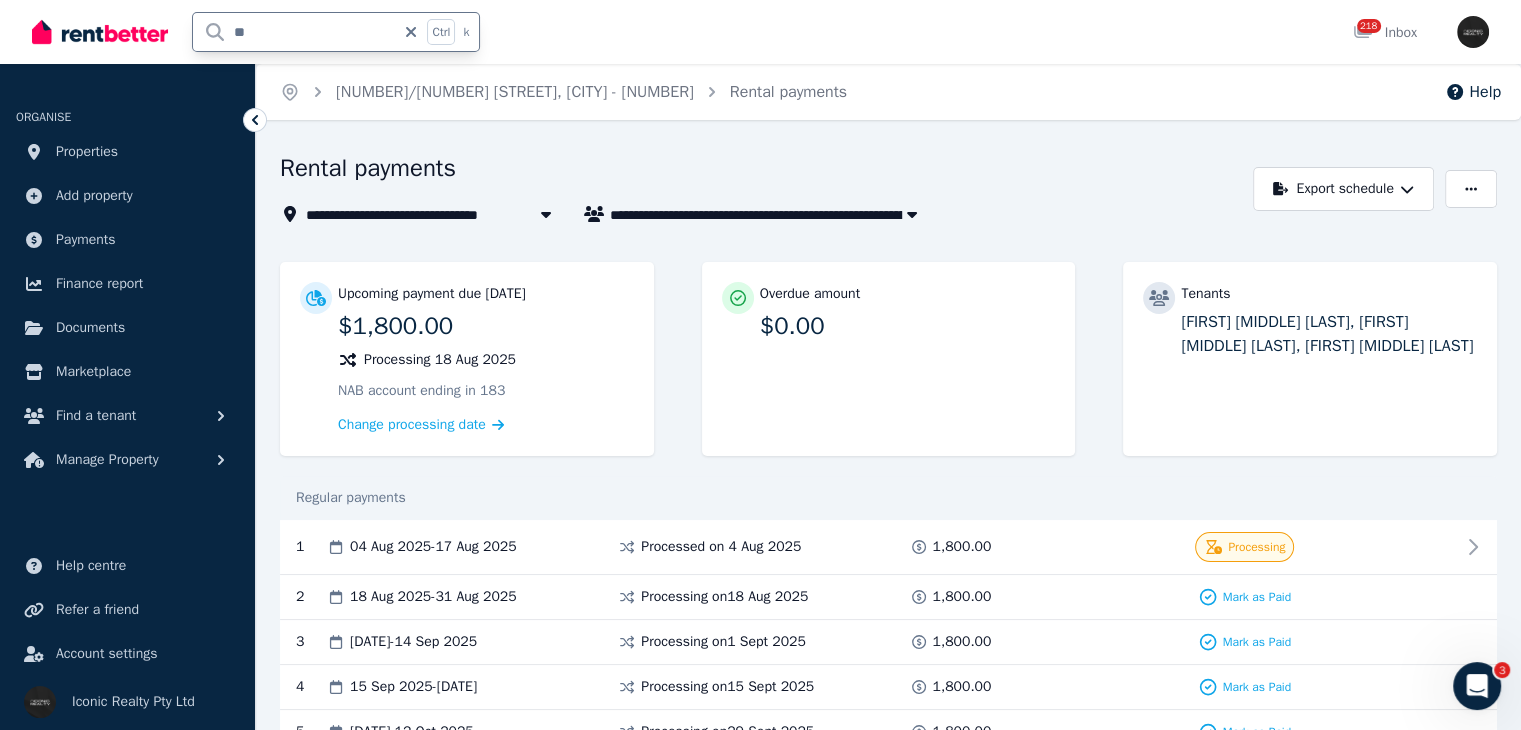 type on "***" 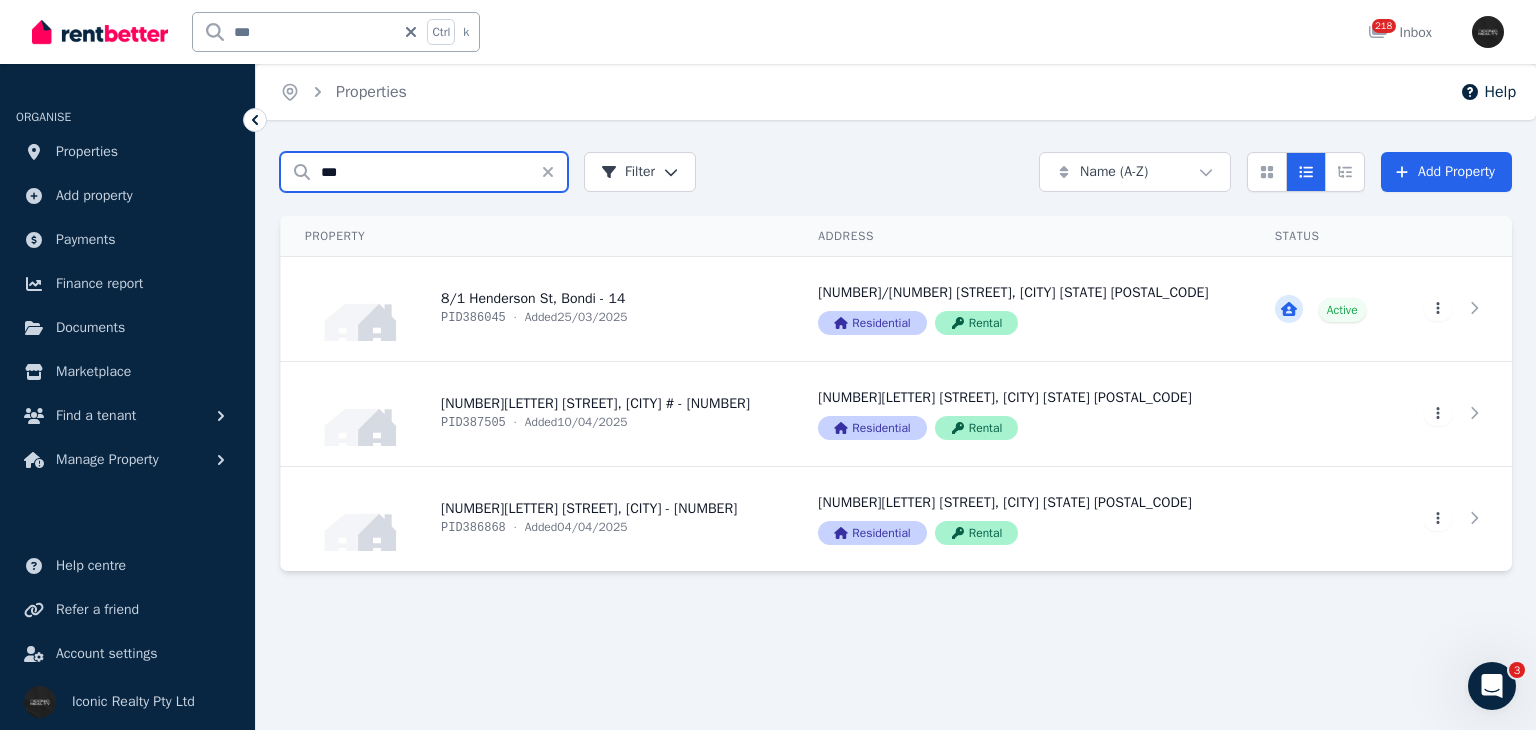 click on "***" at bounding box center (424, 172) 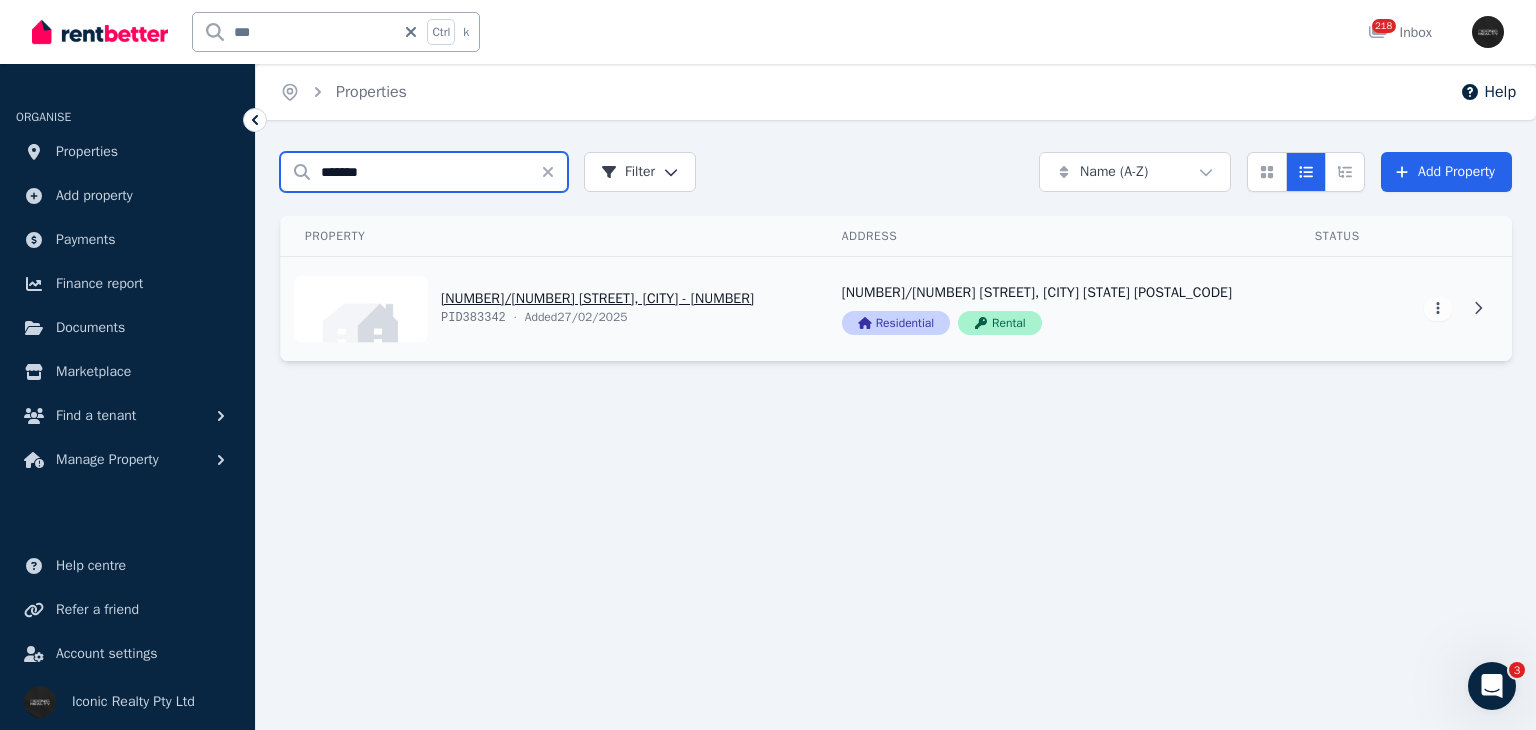 type on "*******" 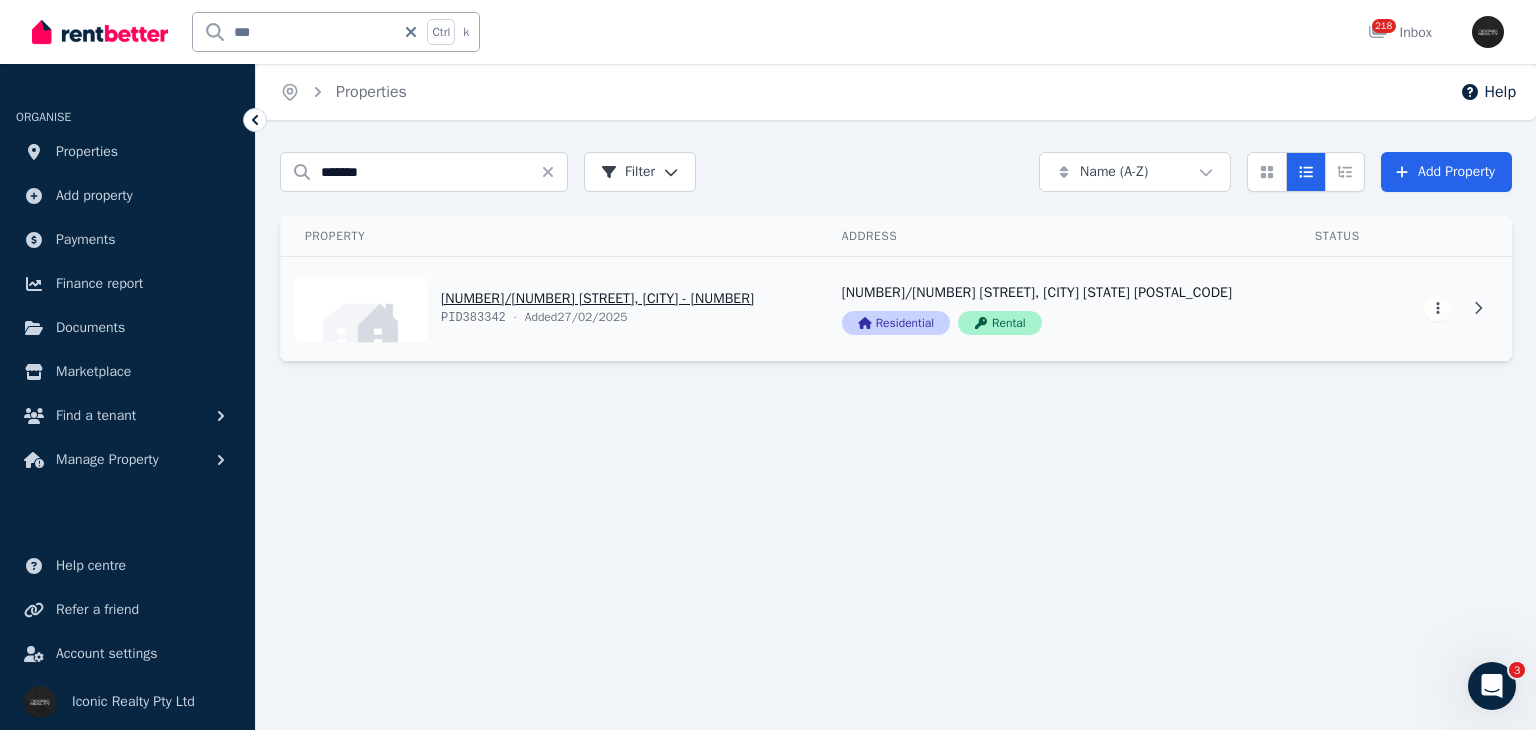 click on "View property details" at bounding box center [549, 309] 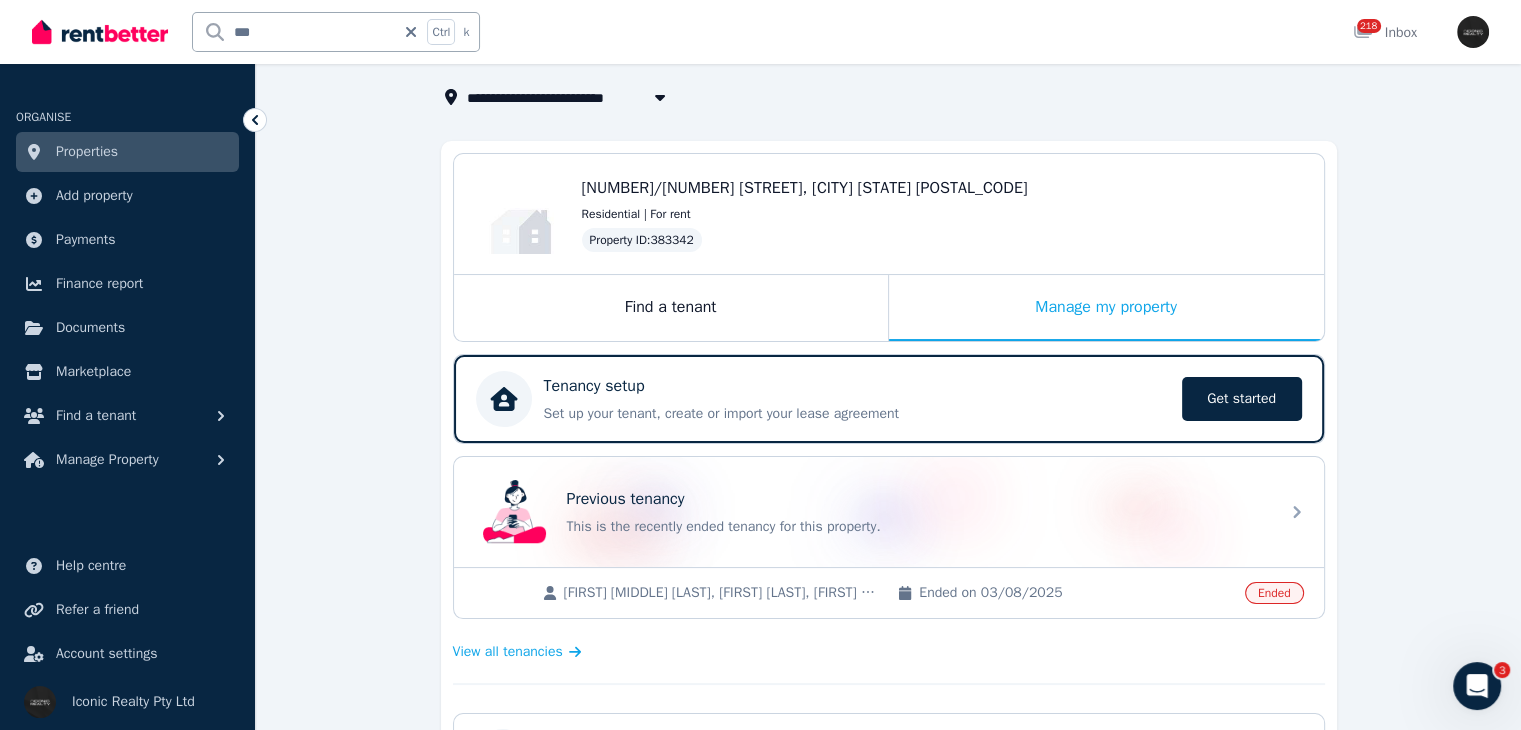 scroll, scrollTop: 0, scrollLeft: 0, axis: both 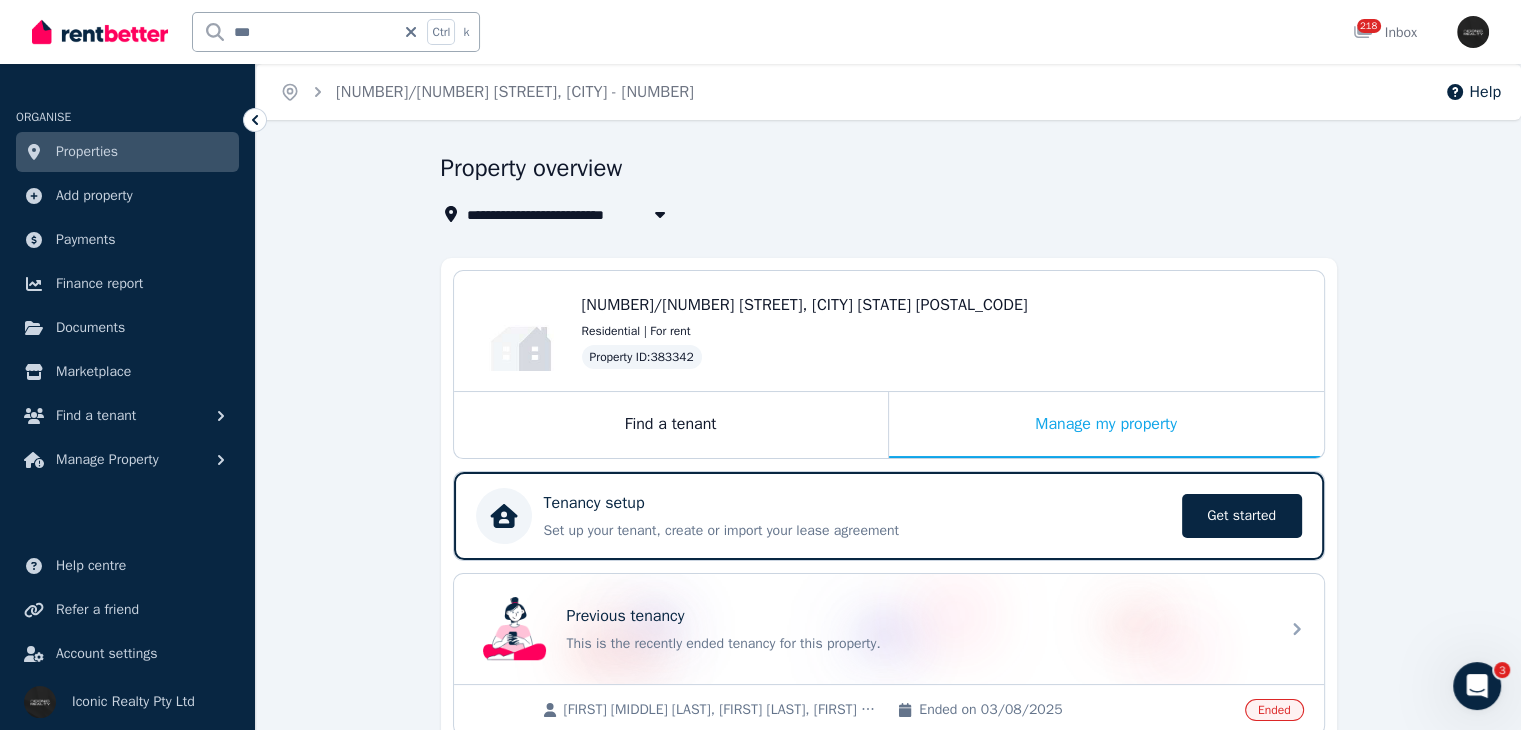 click at bounding box center [100, 32] 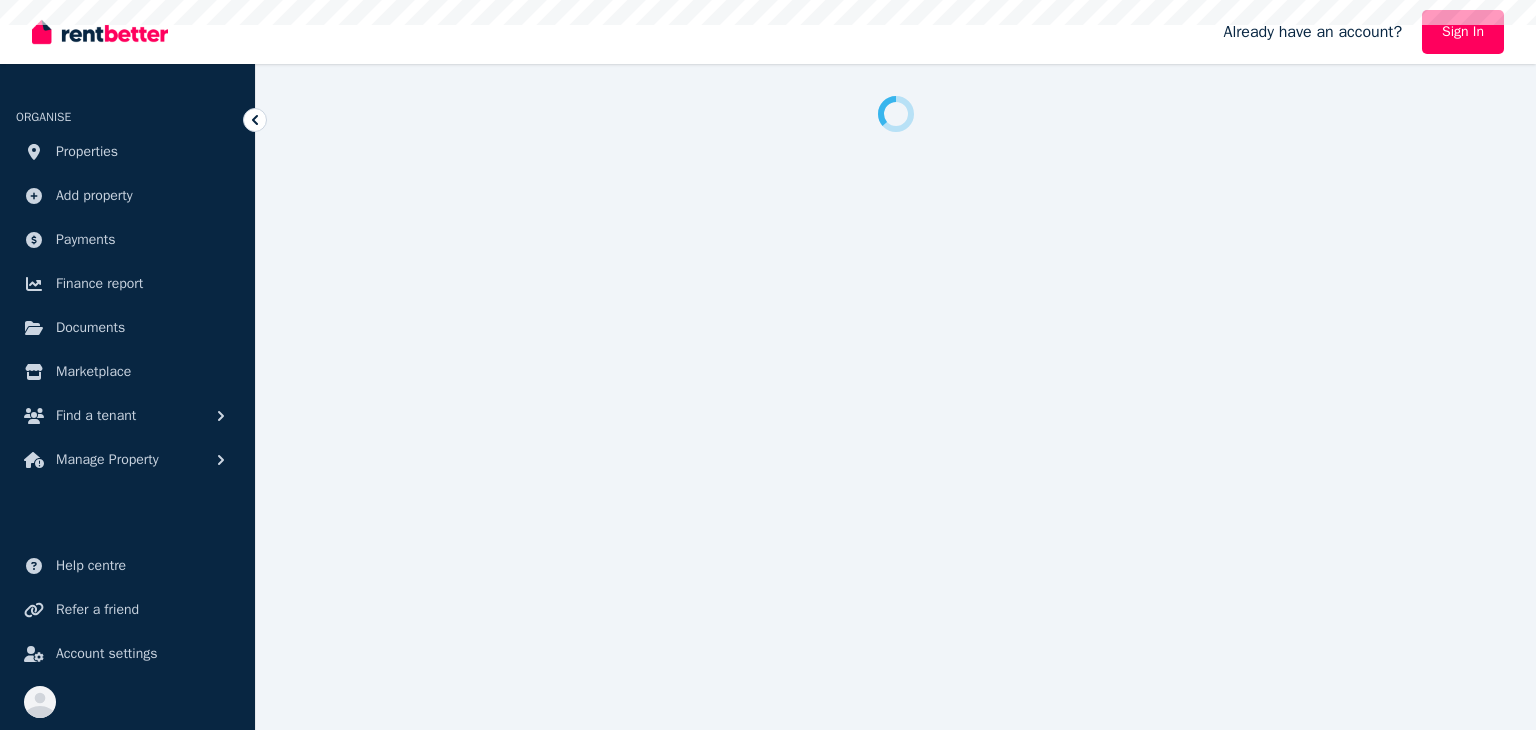 scroll, scrollTop: 0, scrollLeft: 0, axis: both 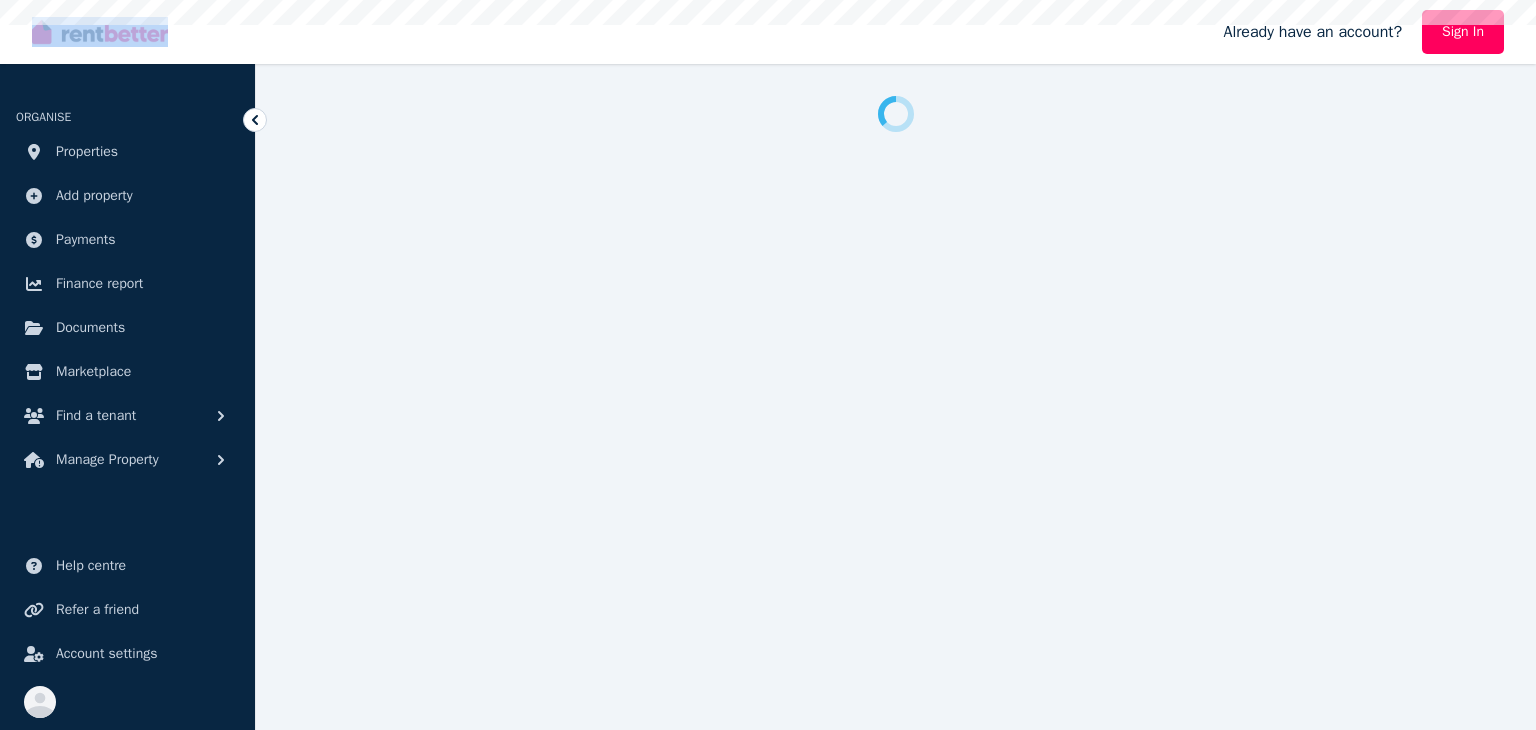 click at bounding box center [615, 32] 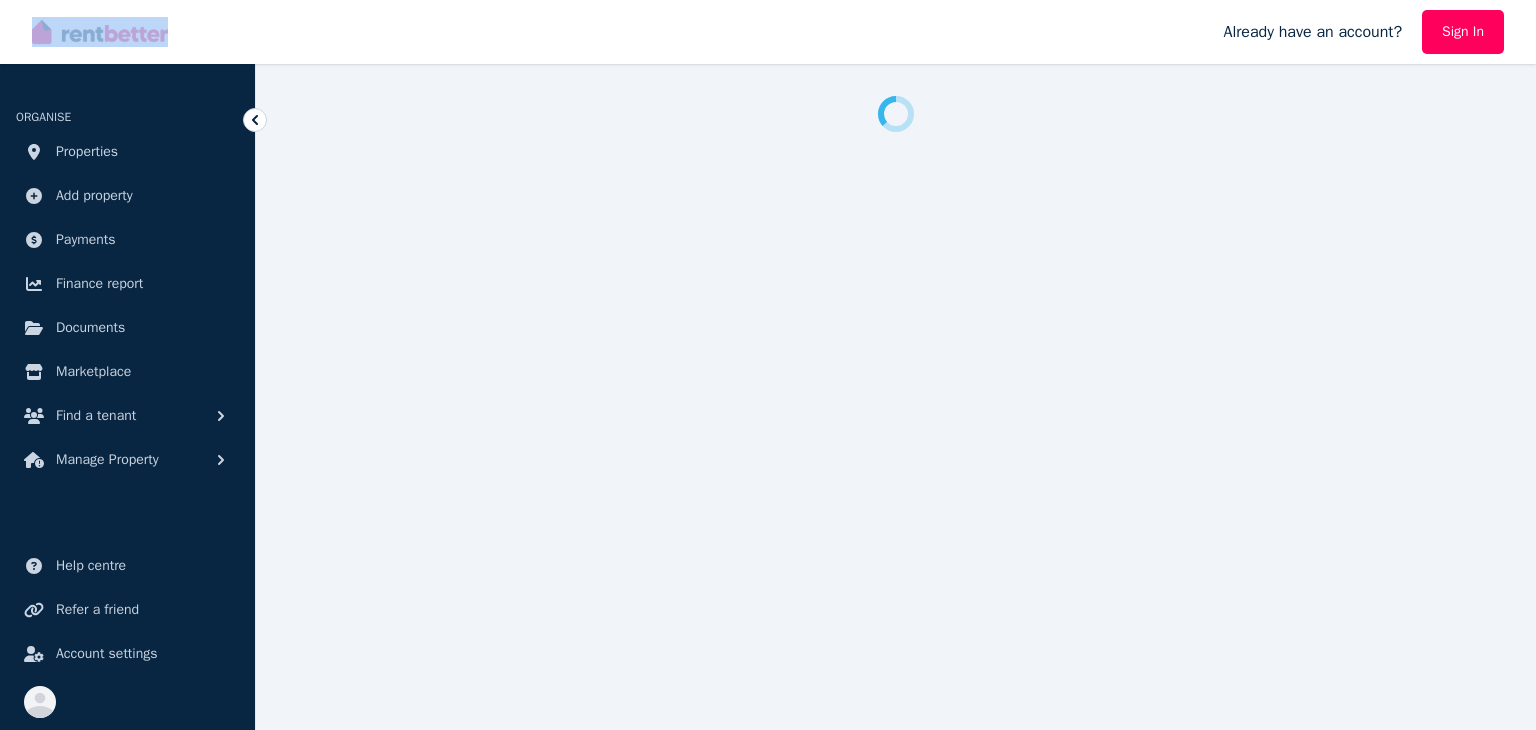scroll, scrollTop: 0, scrollLeft: 0, axis: both 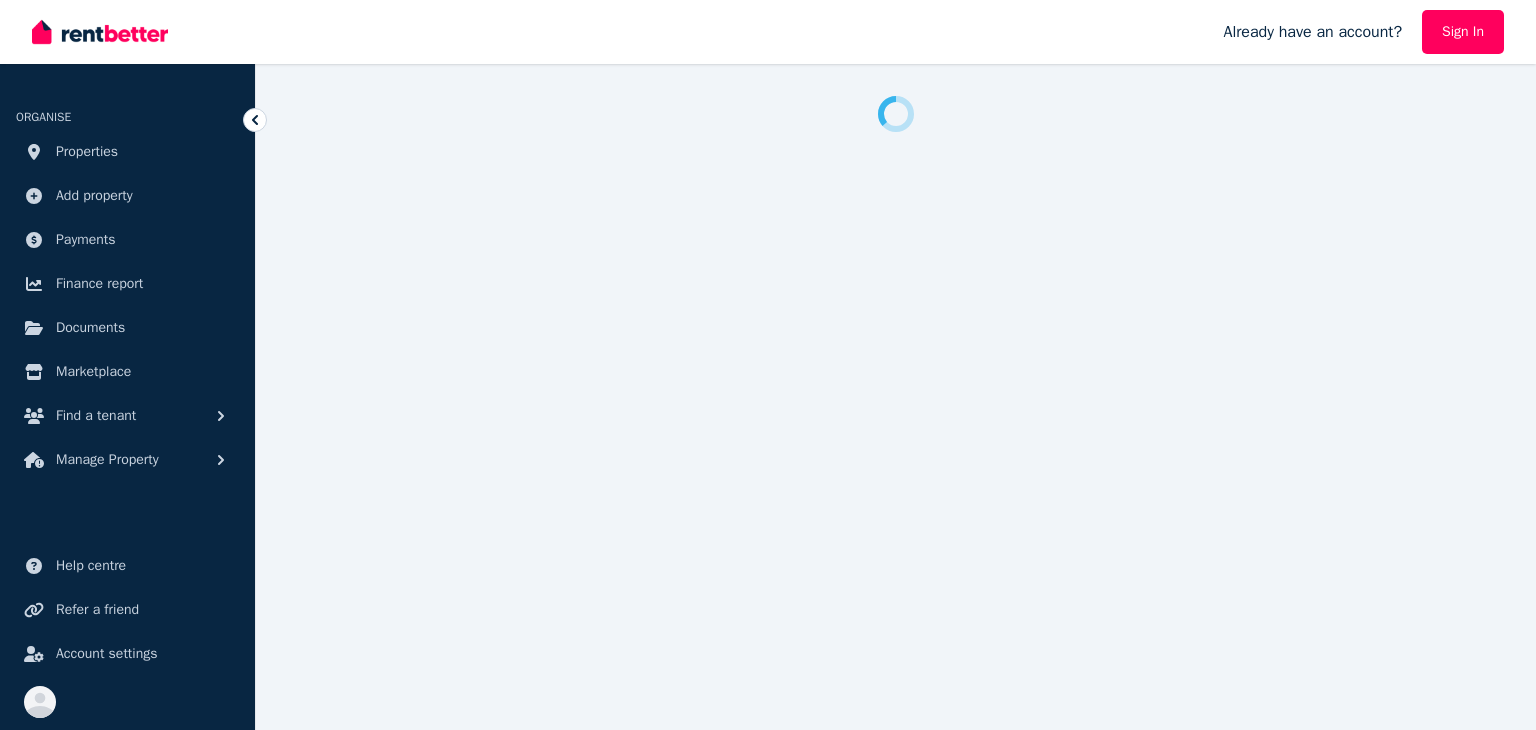 click at bounding box center [768, 365] 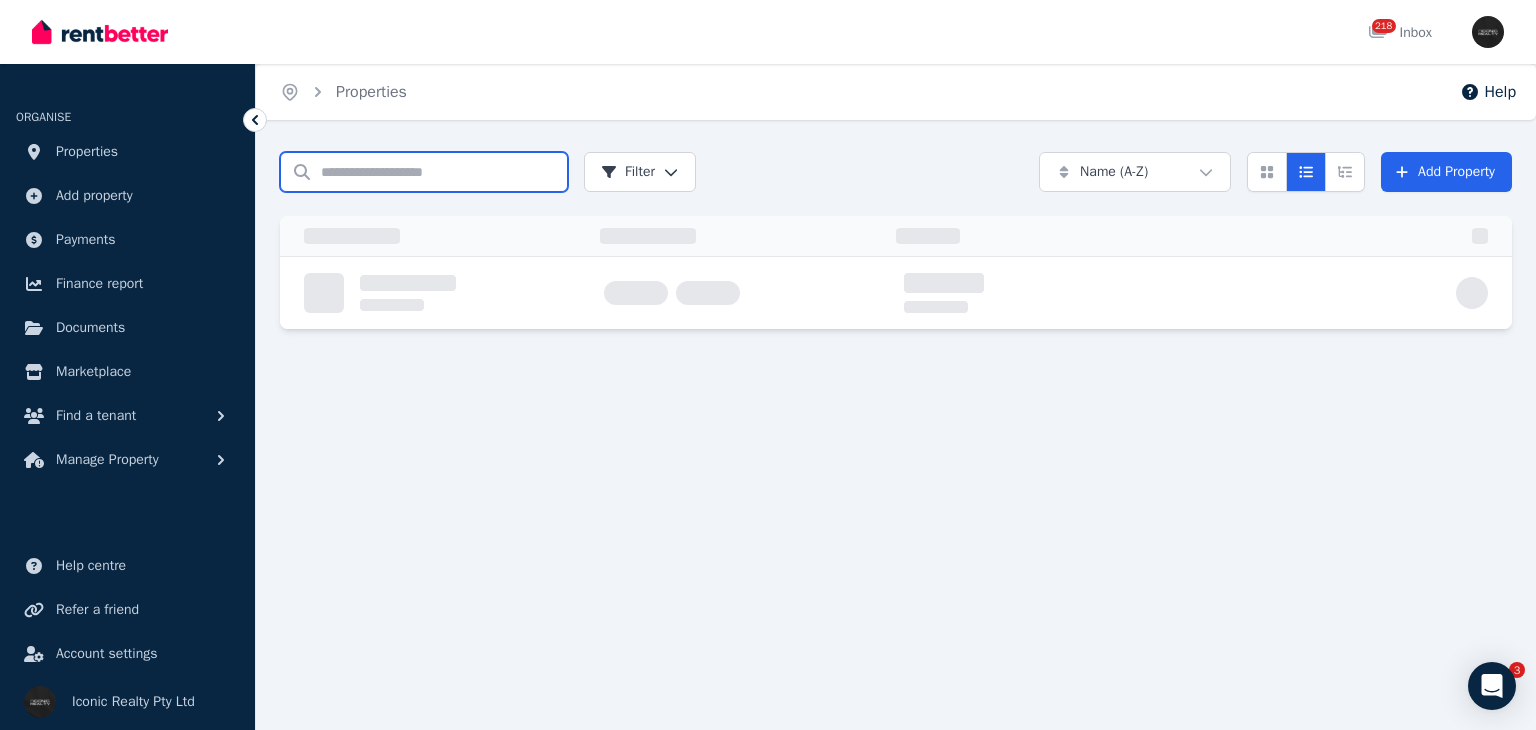 click on "Search properties" at bounding box center [424, 172] 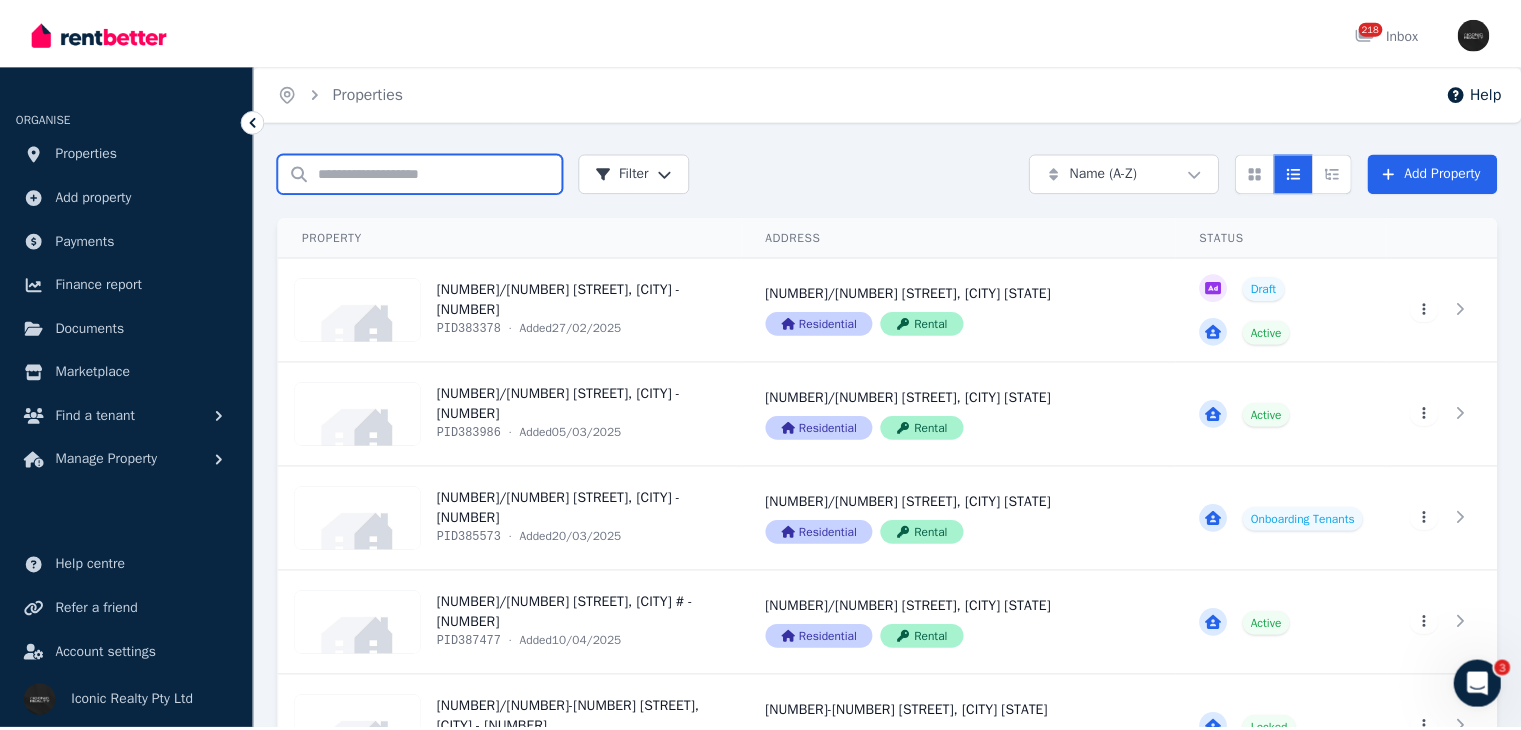 scroll, scrollTop: 0, scrollLeft: 0, axis: both 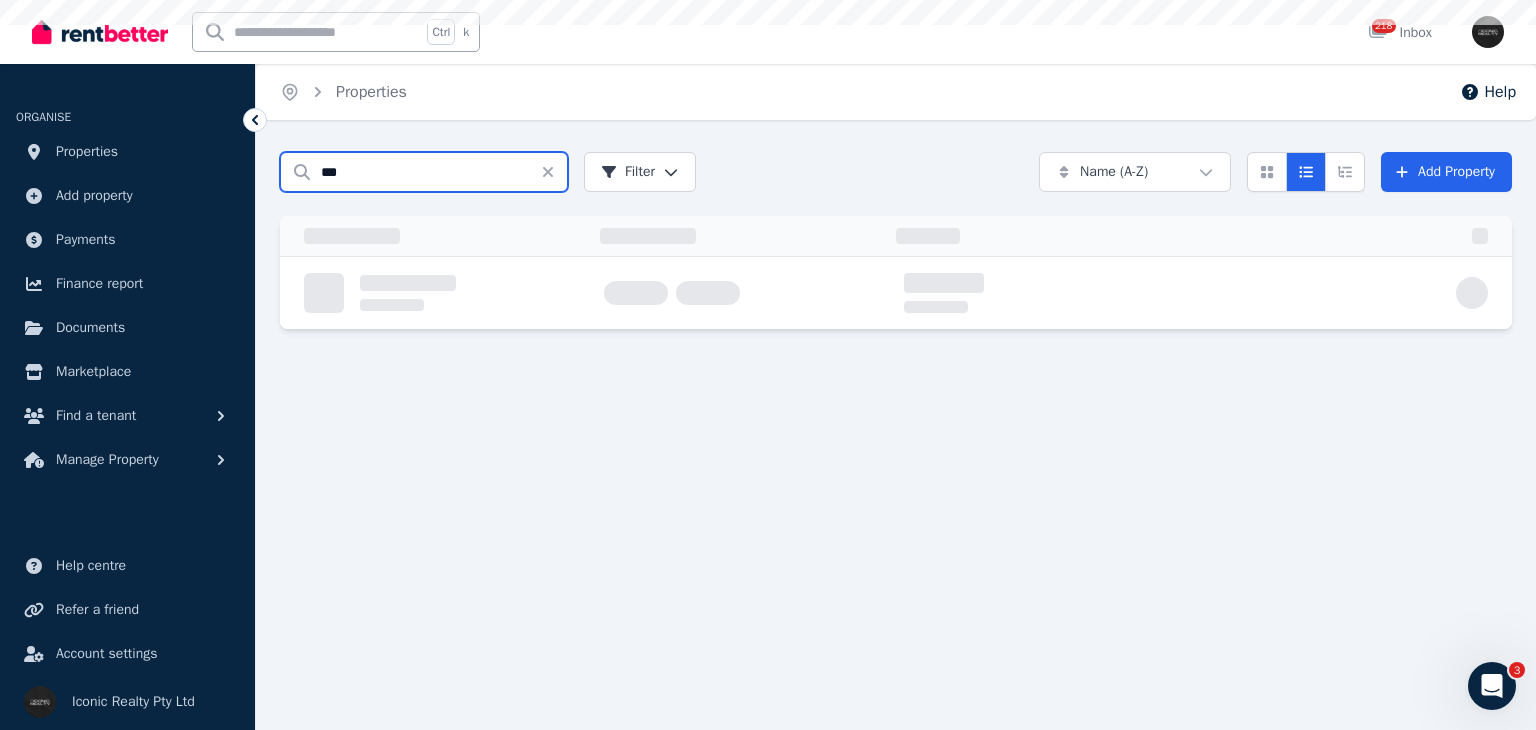 type on "***" 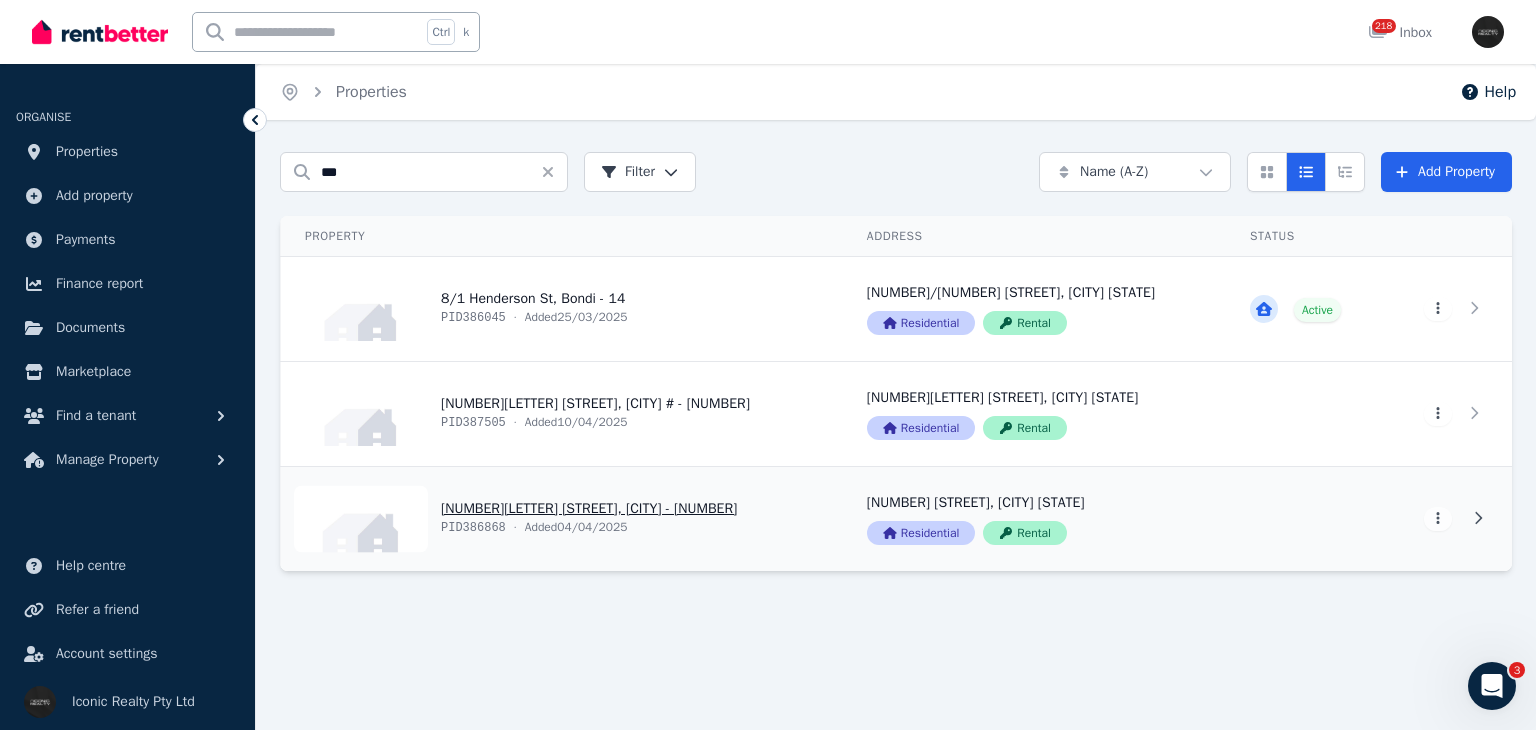 click on "View property details" at bounding box center (562, 519) 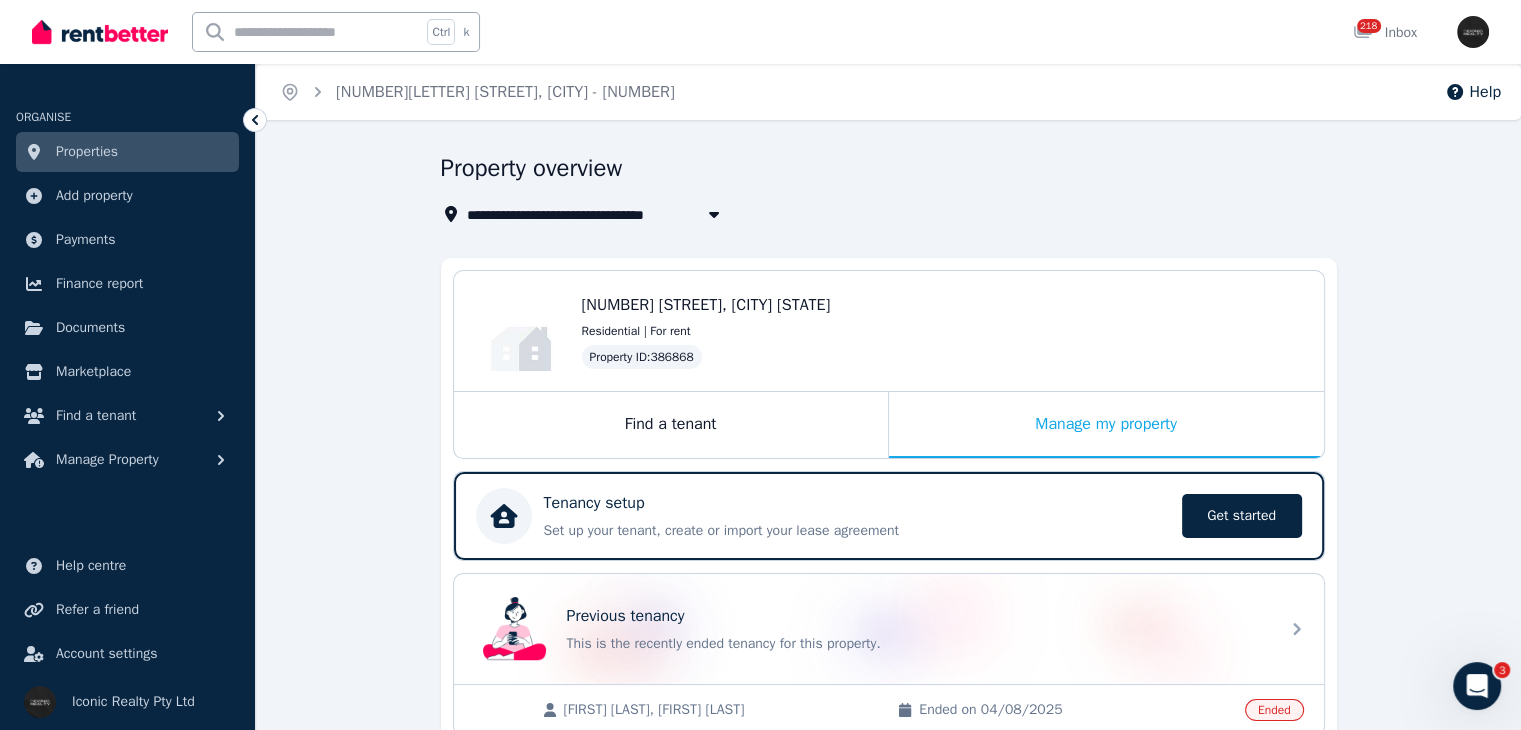 click on "**********" at bounding box center (888, 879) 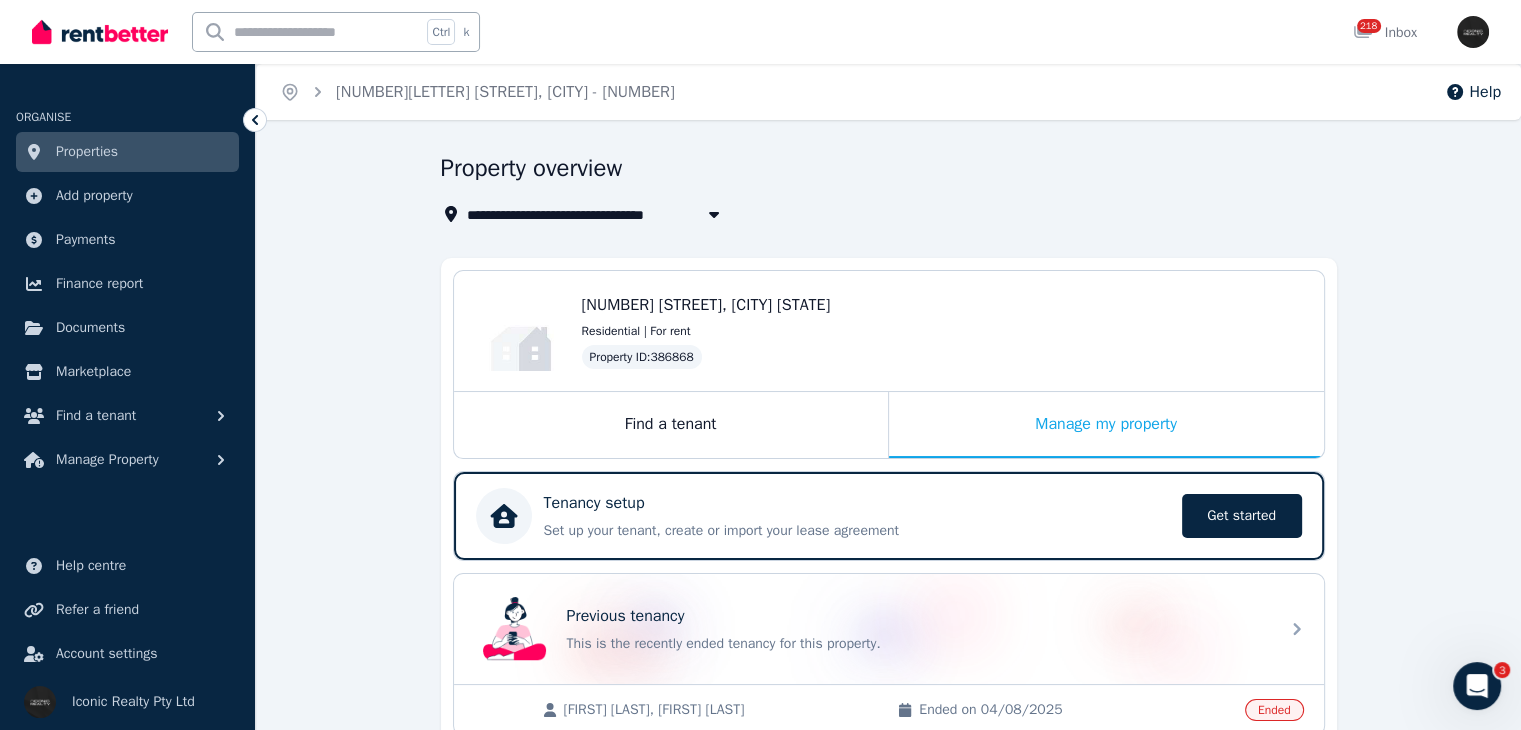 click on "Property overview" at bounding box center (883, 171) 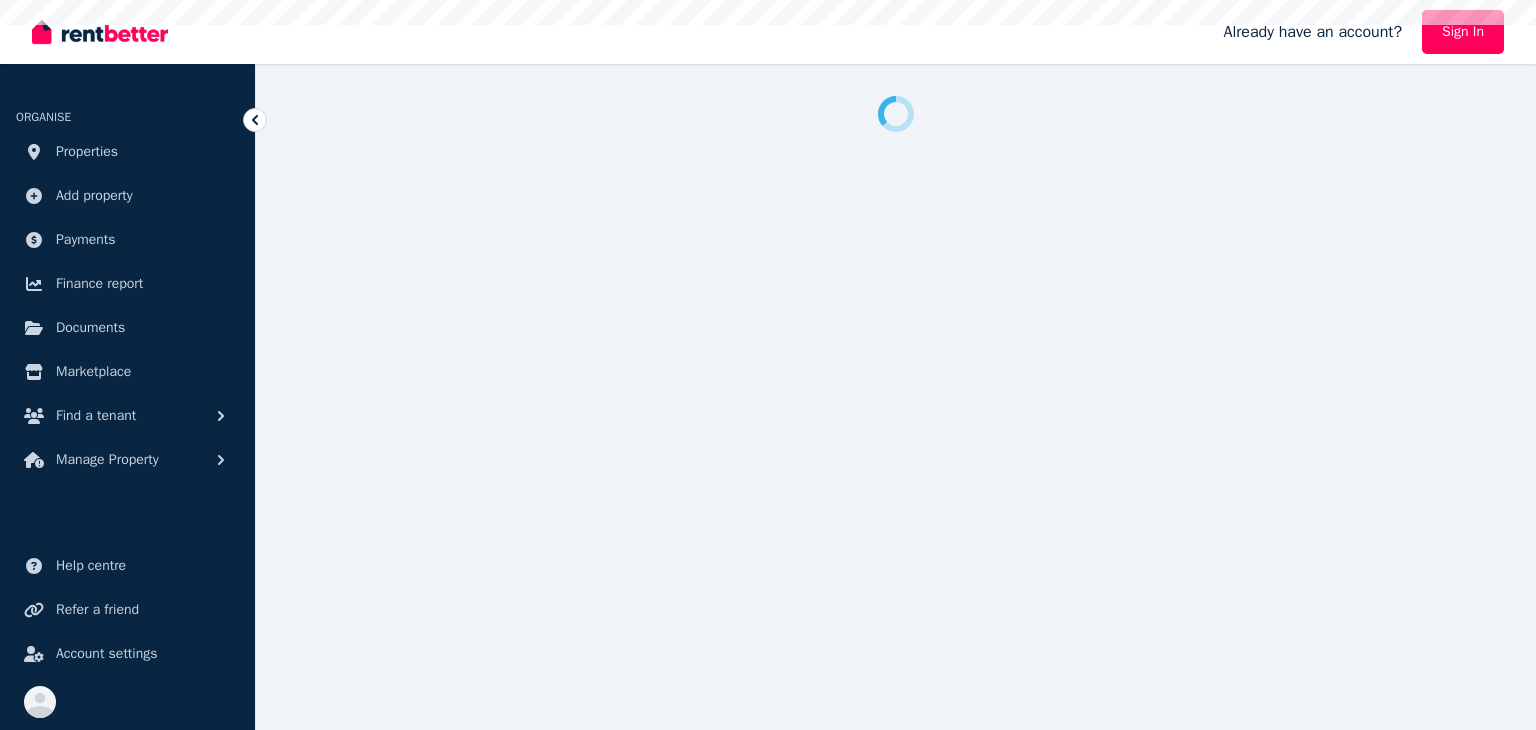 scroll, scrollTop: 0, scrollLeft: 0, axis: both 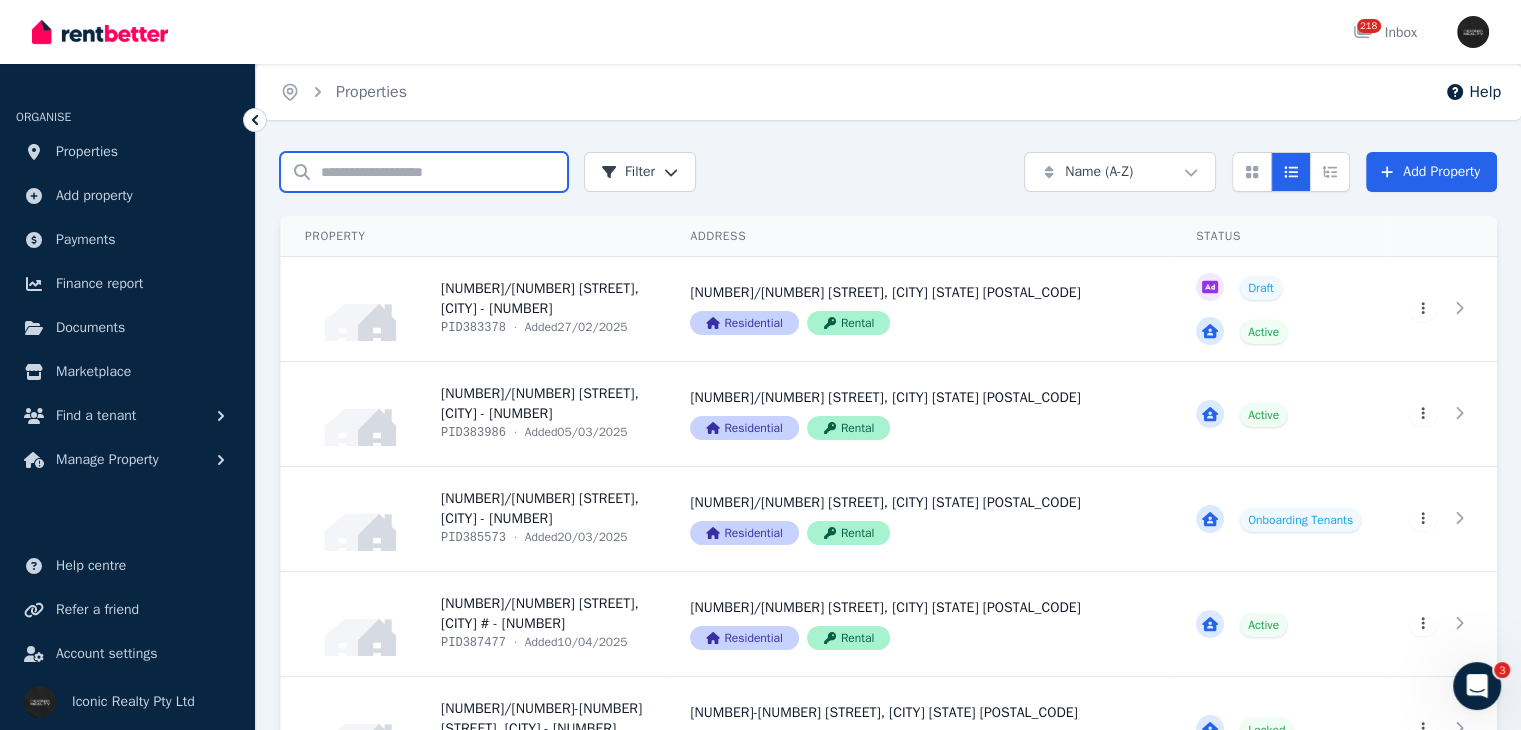 click on "Search properties" at bounding box center (424, 172) 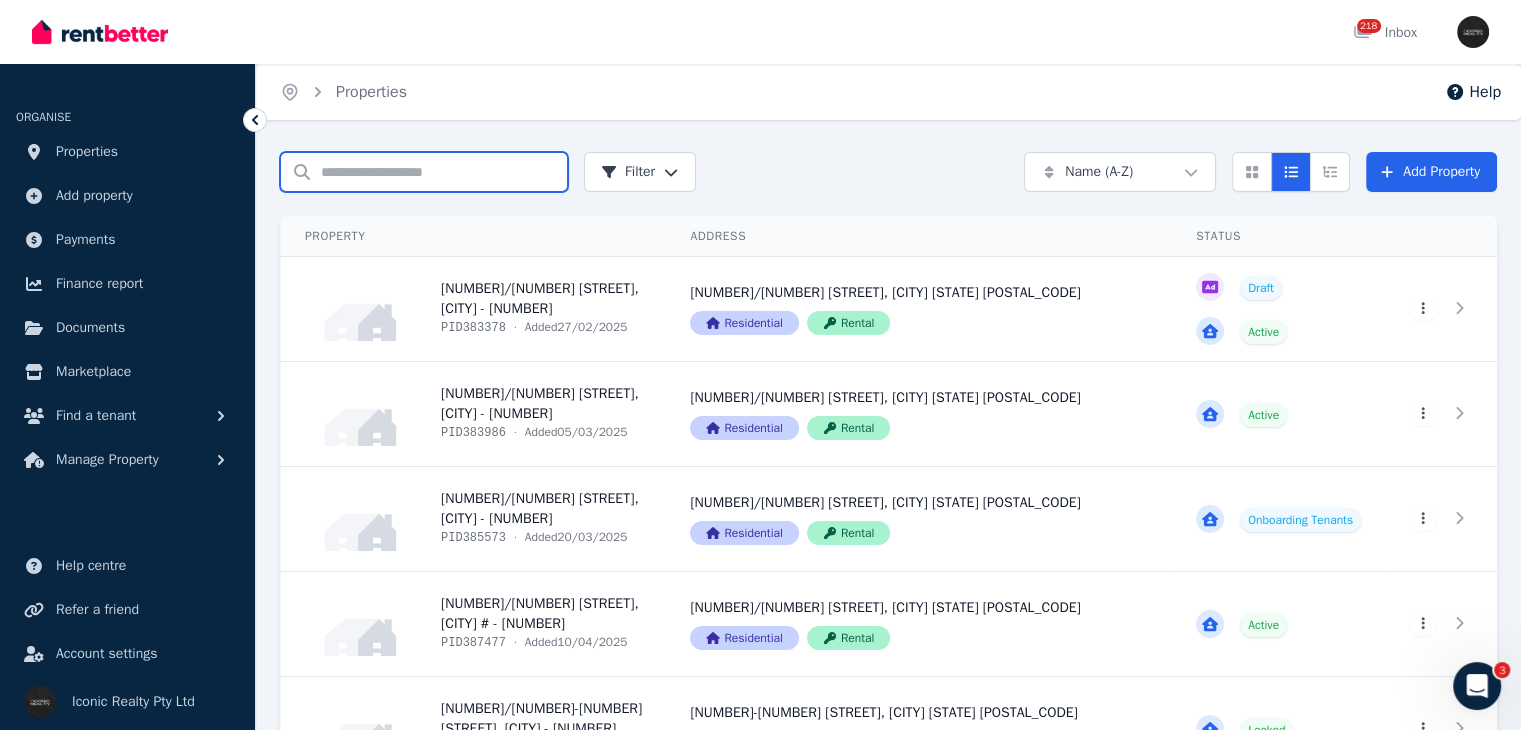 click on "Search properties" at bounding box center (424, 172) 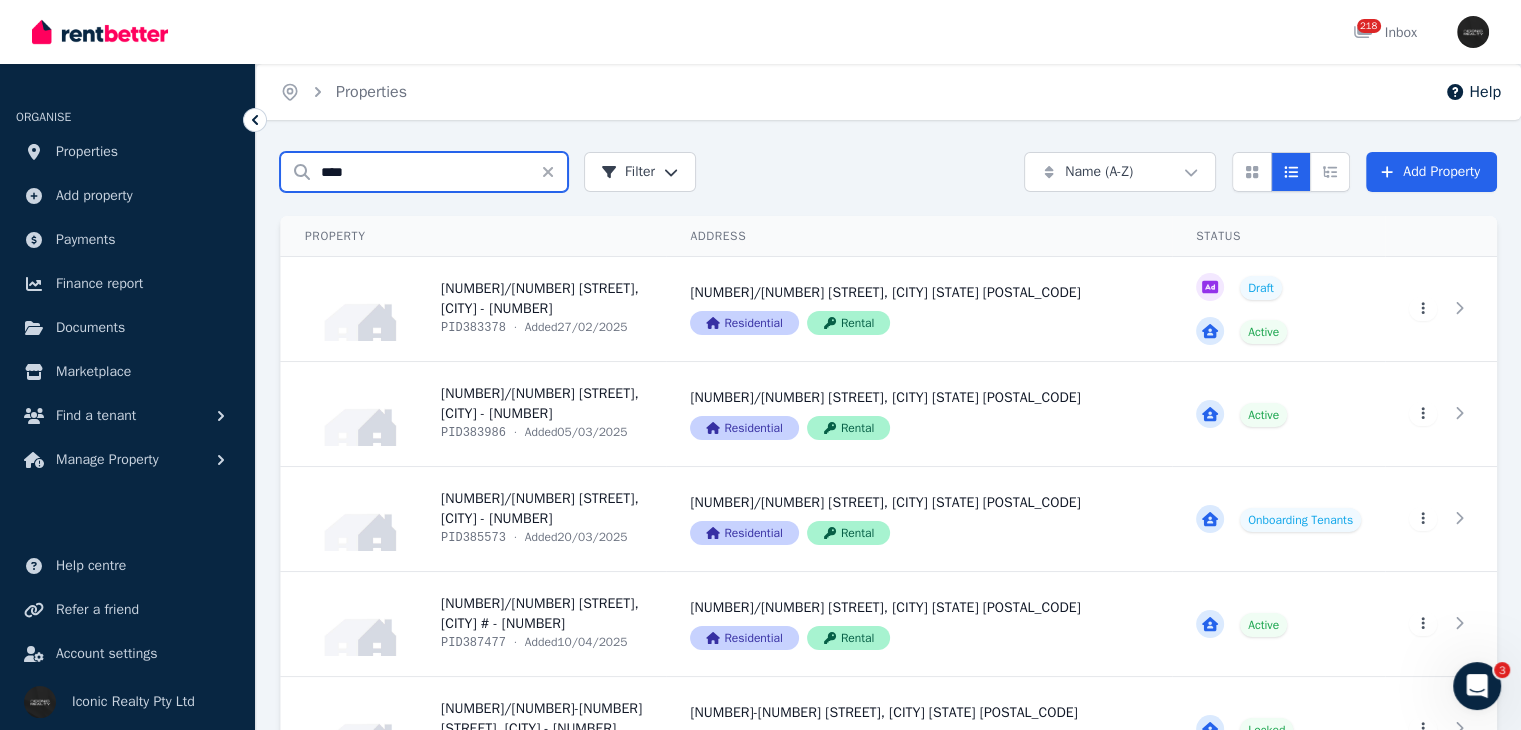 type on "****" 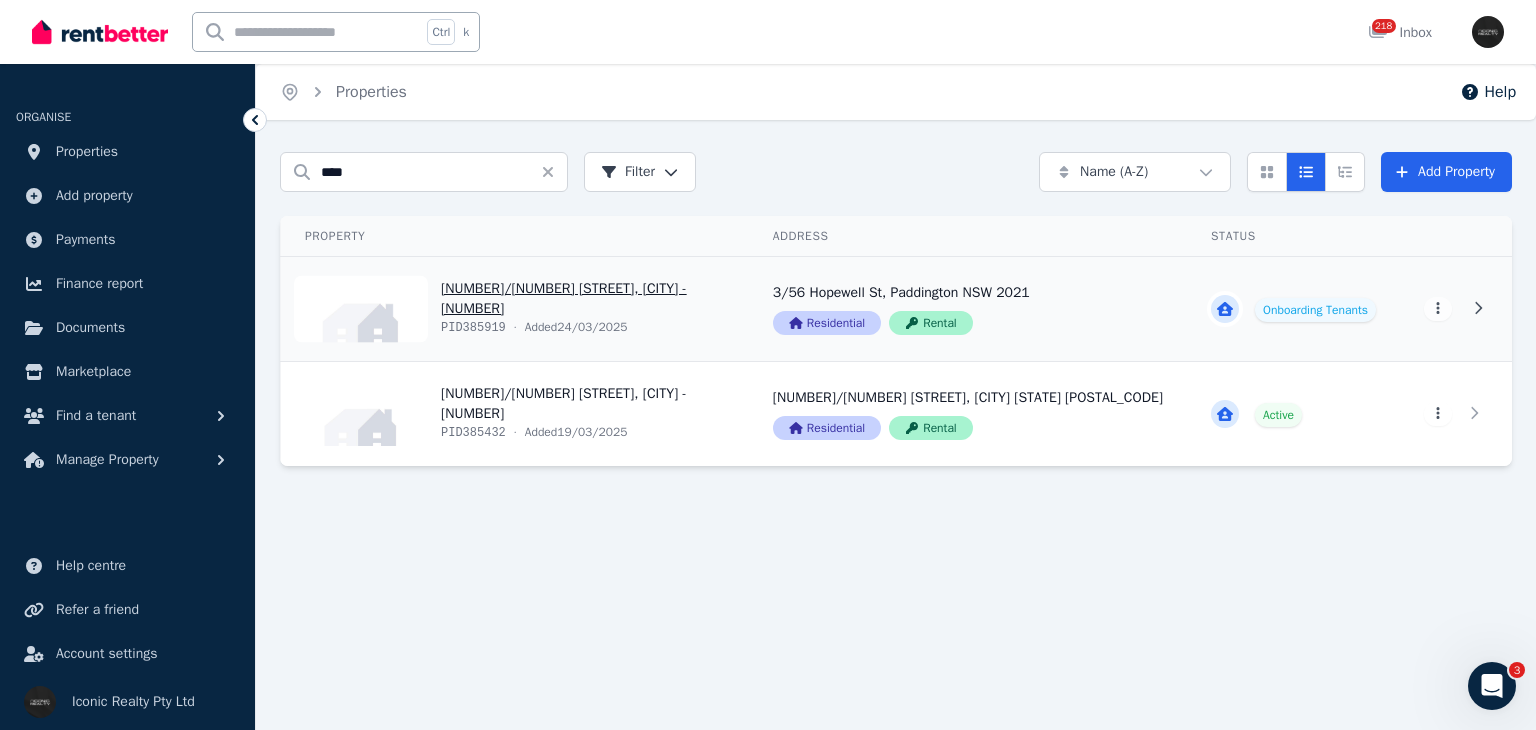 click on "View property details" at bounding box center (515, 309) 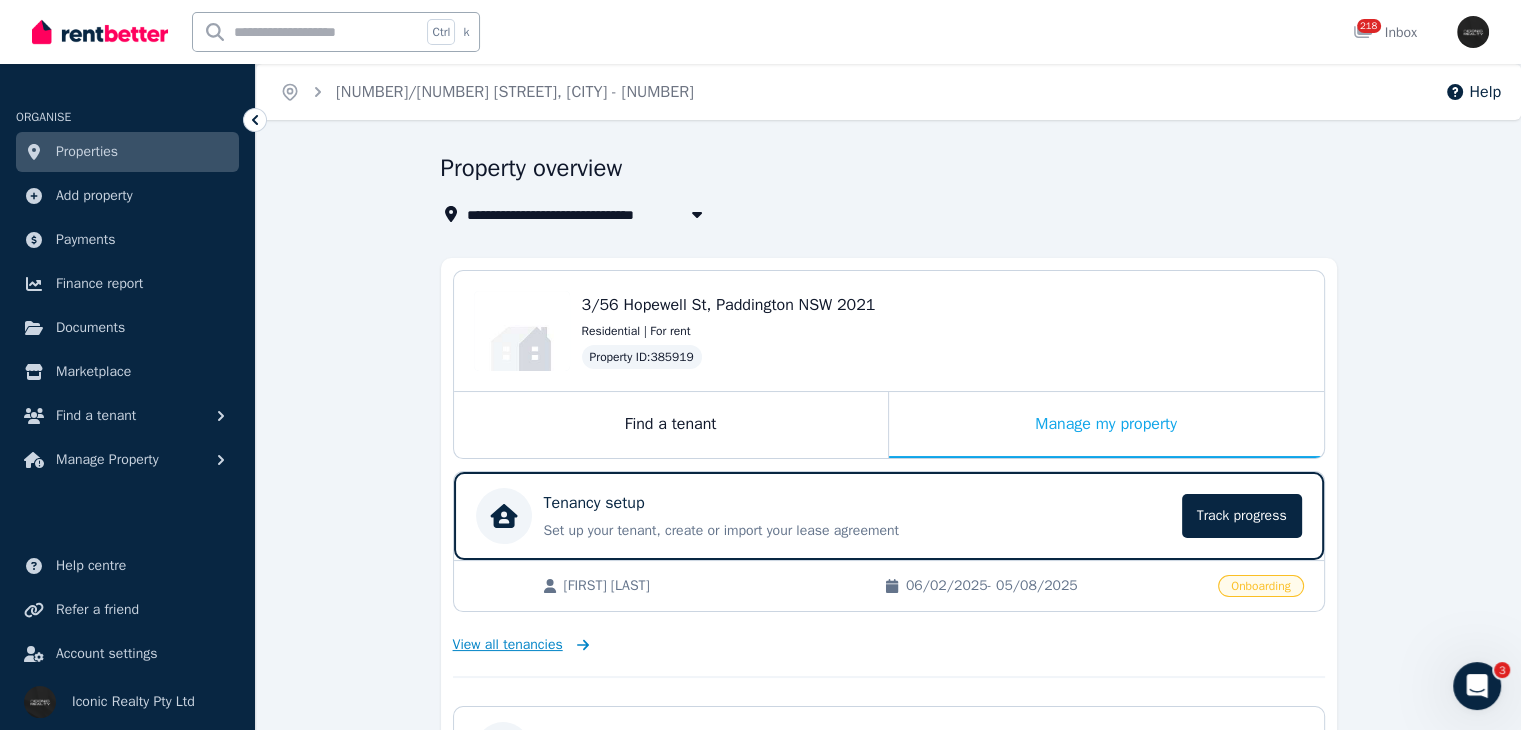 click on "View all tenancies" at bounding box center (508, 645) 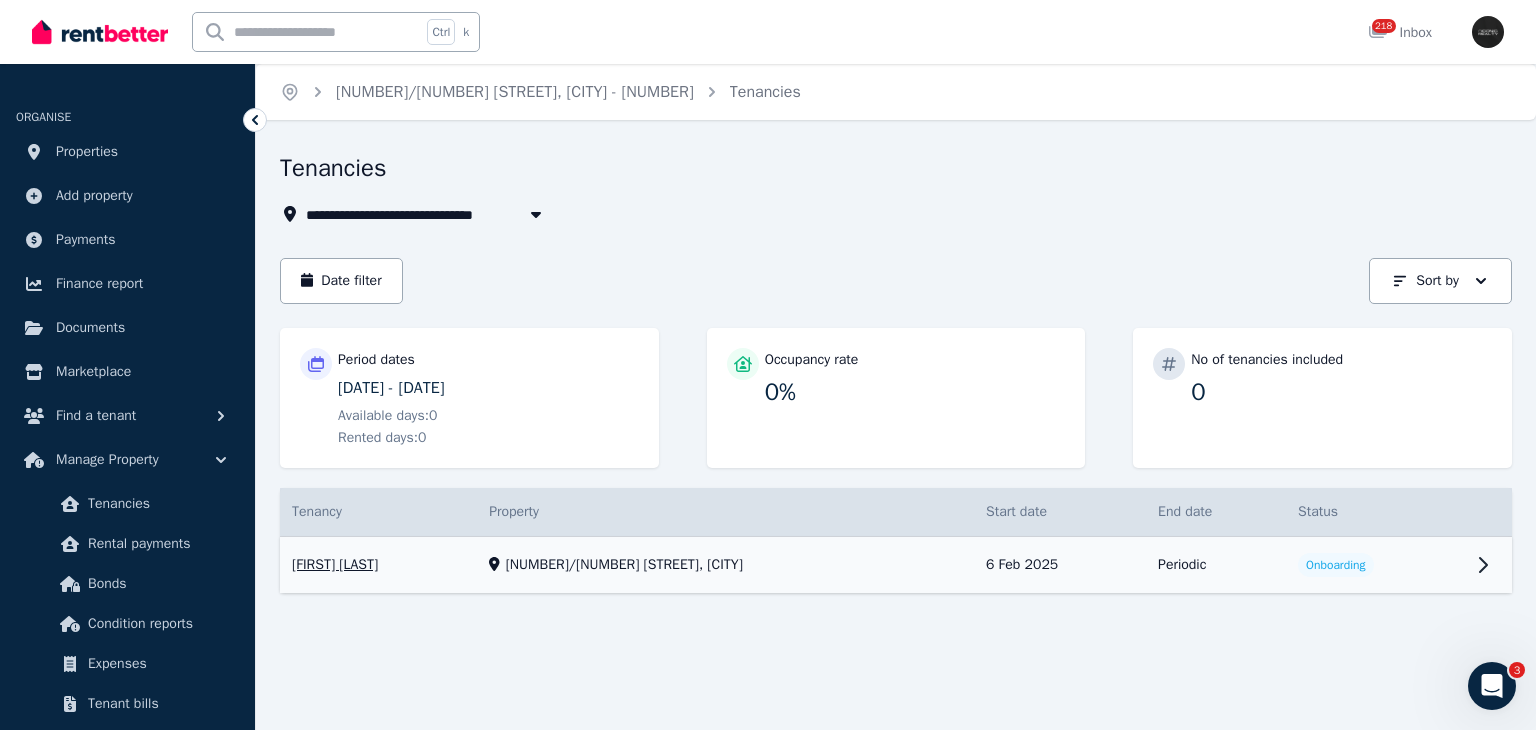 click on "View property details" at bounding box center (896, 565) 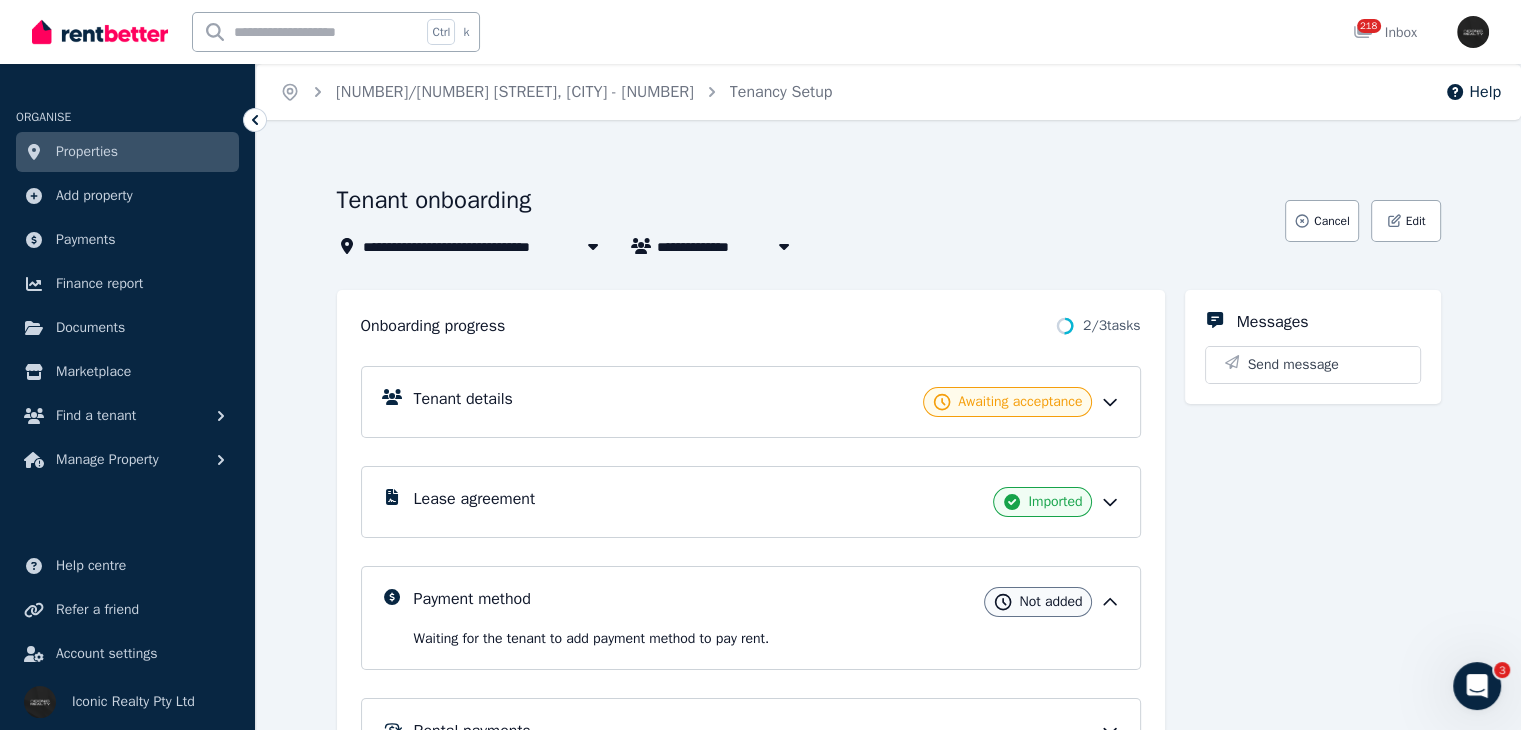 click on "Tenant details Awaiting acceptance" at bounding box center [767, 402] 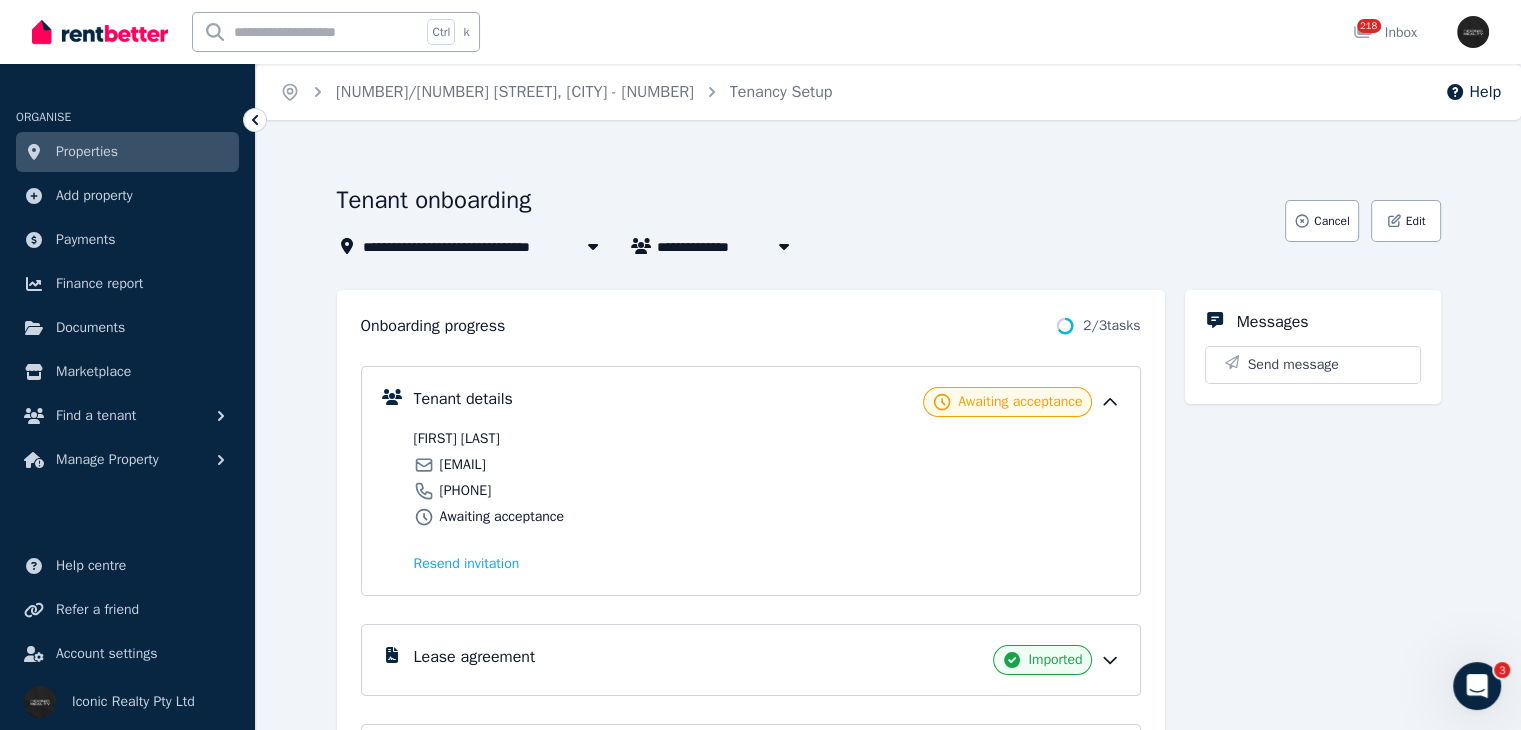 click on "Tenant details Awaiting acceptance" at bounding box center [767, 402] 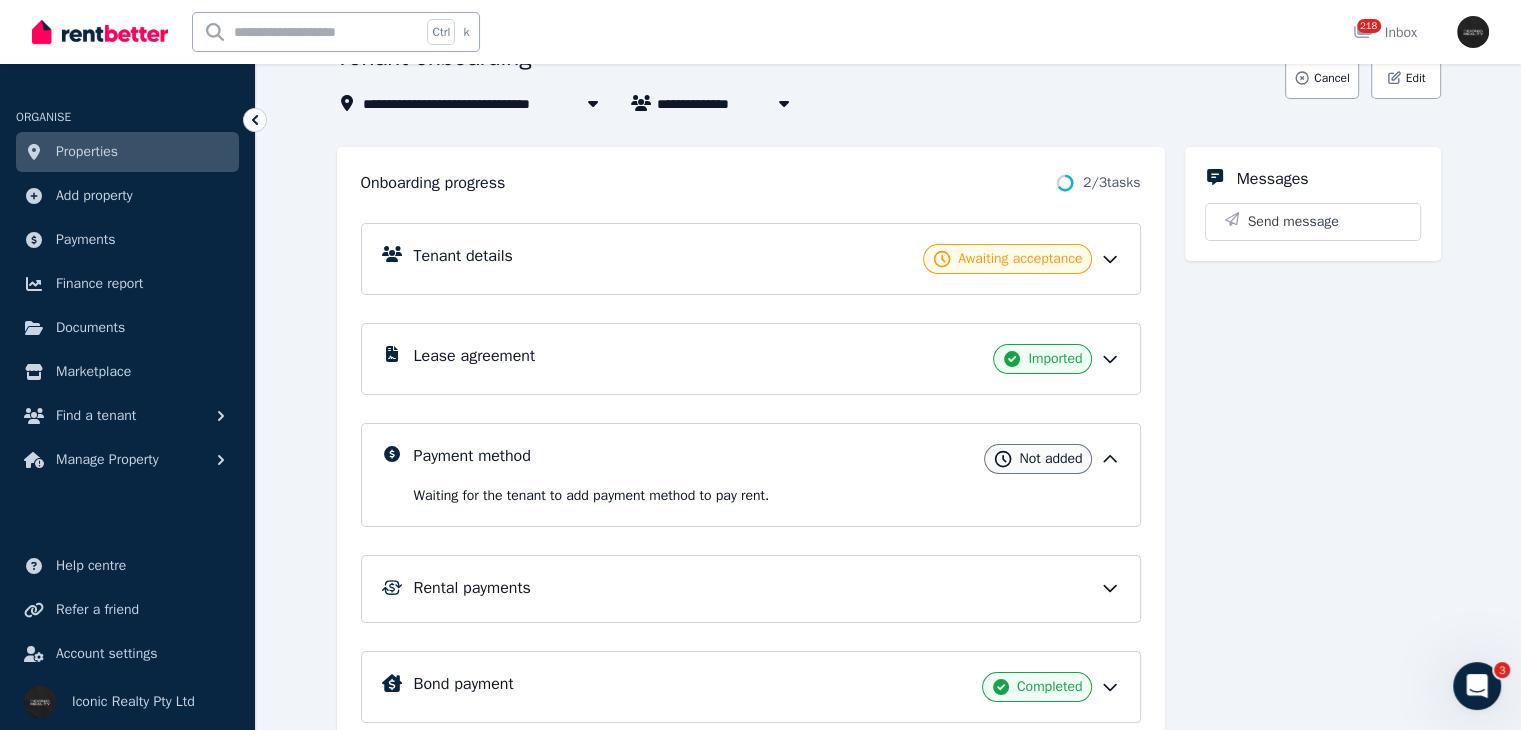 scroll, scrollTop: 224, scrollLeft: 0, axis: vertical 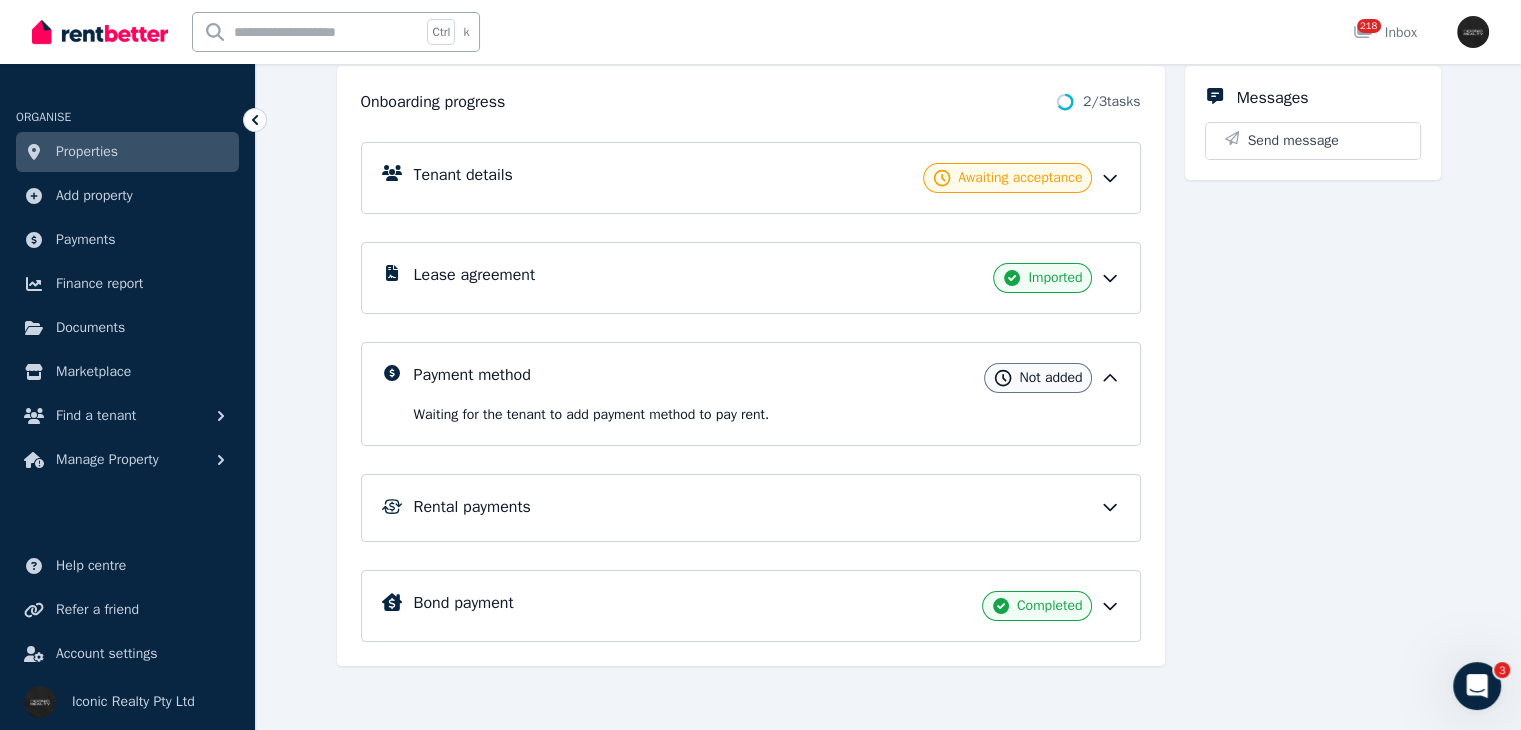 click on "Lease agreement Imported" at bounding box center [767, 278] 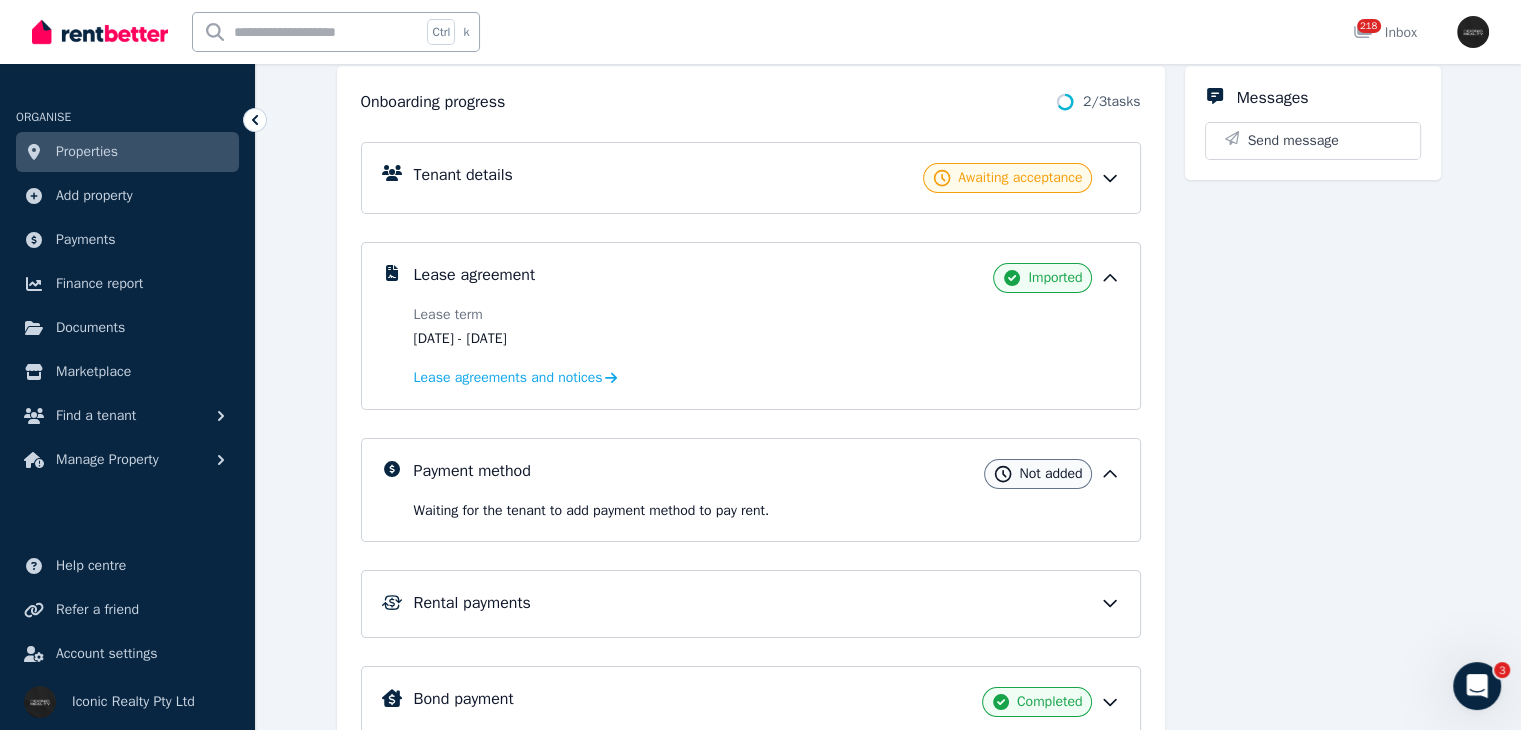 click 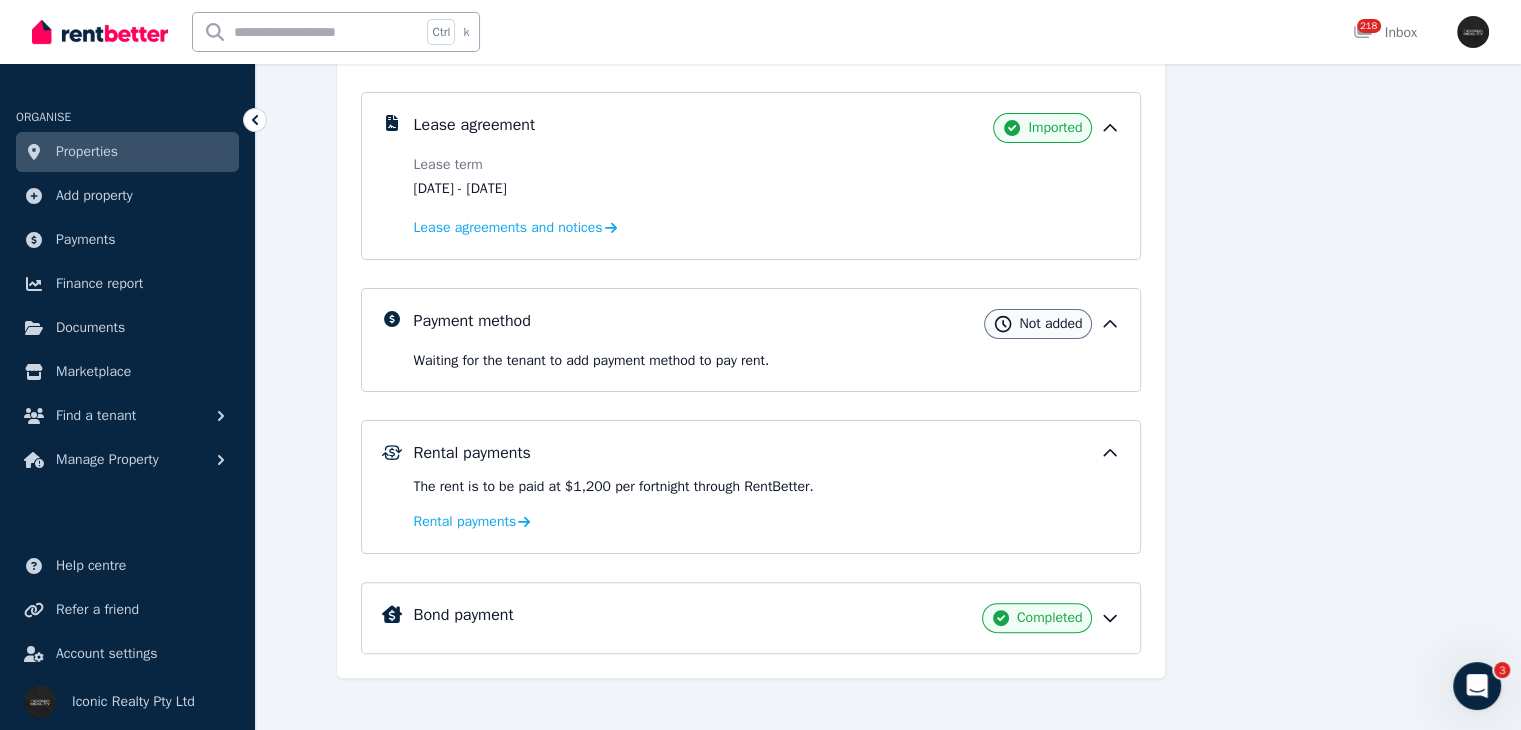 scroll, scrollTop: 387, scrollLeft: 0, axis: vertical 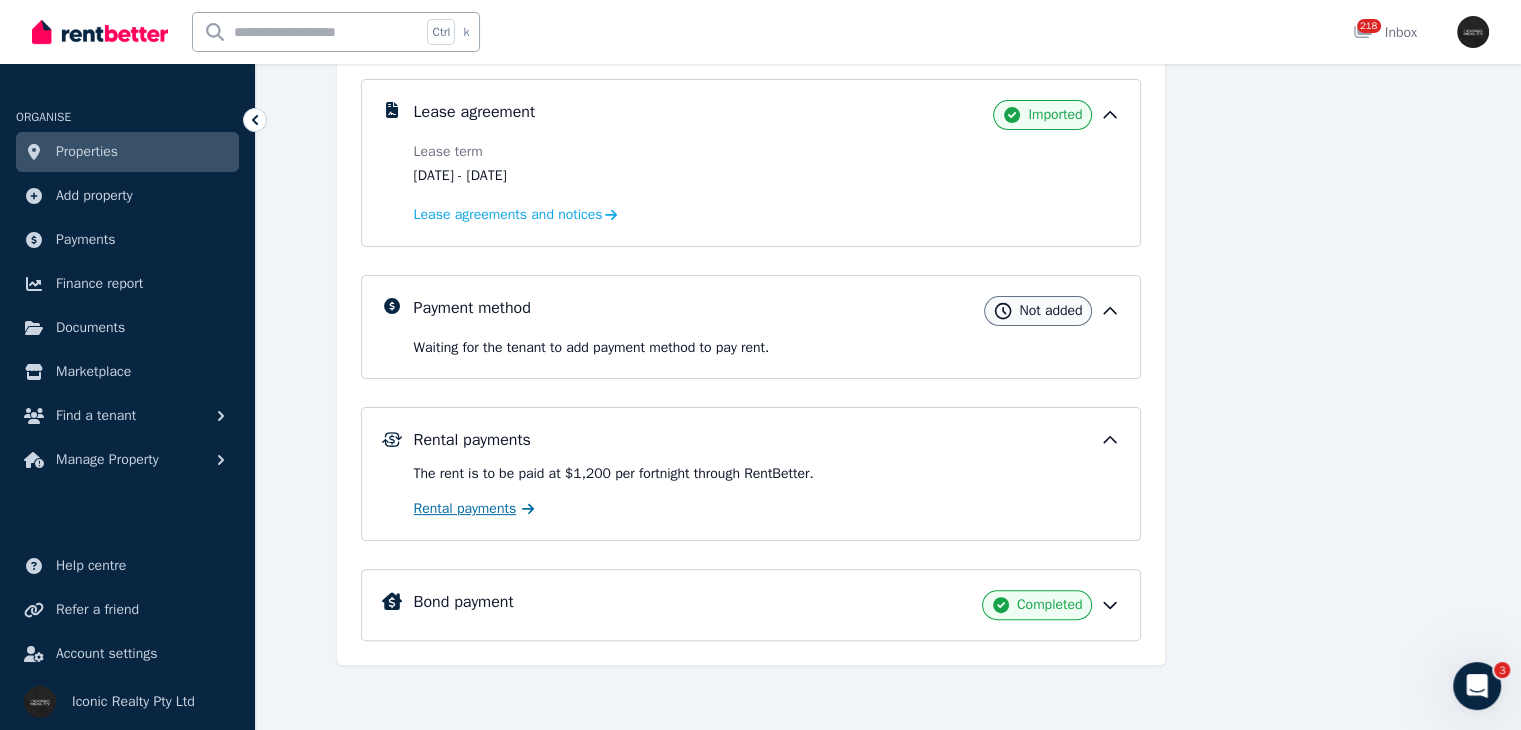click on "Rental payments" at bounding box center [465, 509] 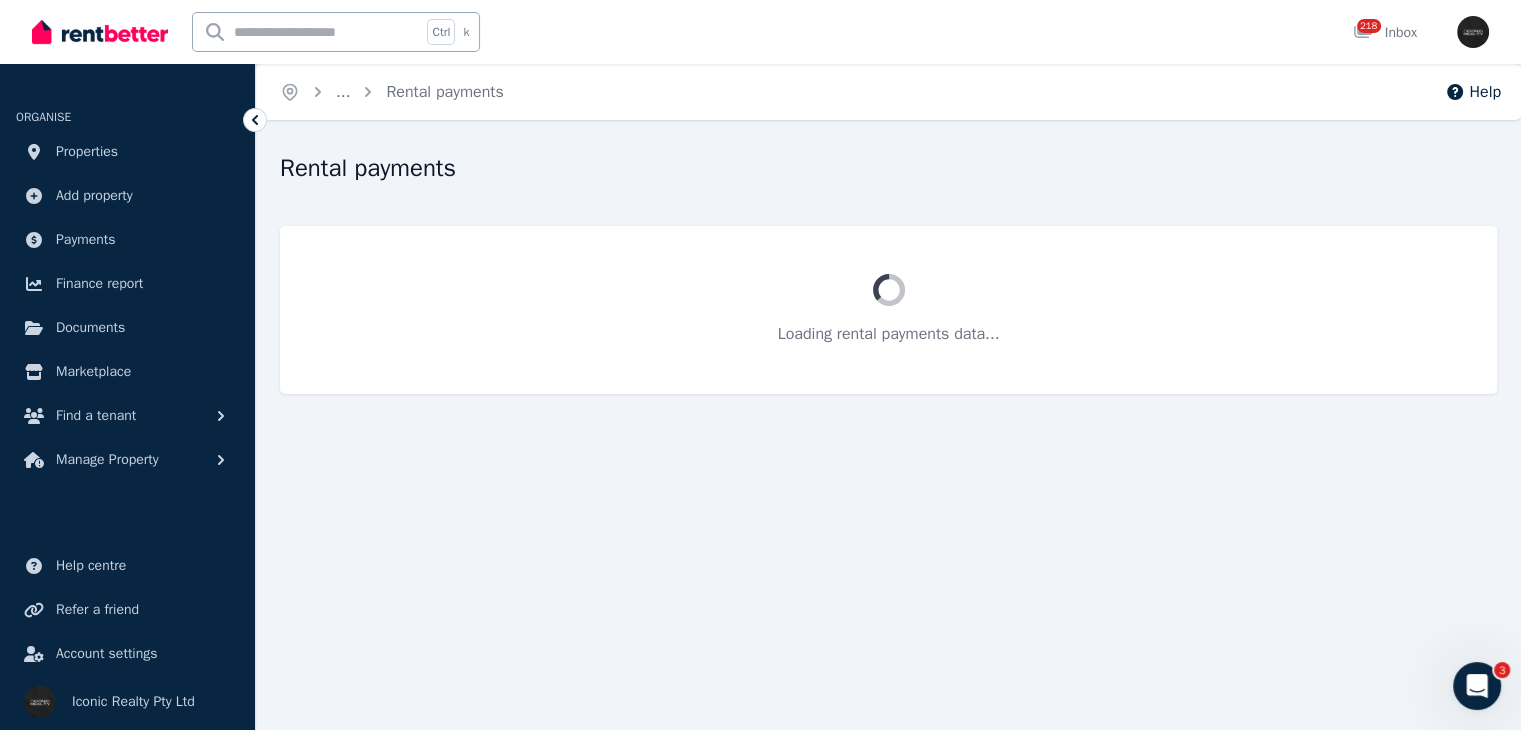 scroll, scrollTop: 0, scrollLeft: 0, axis: both 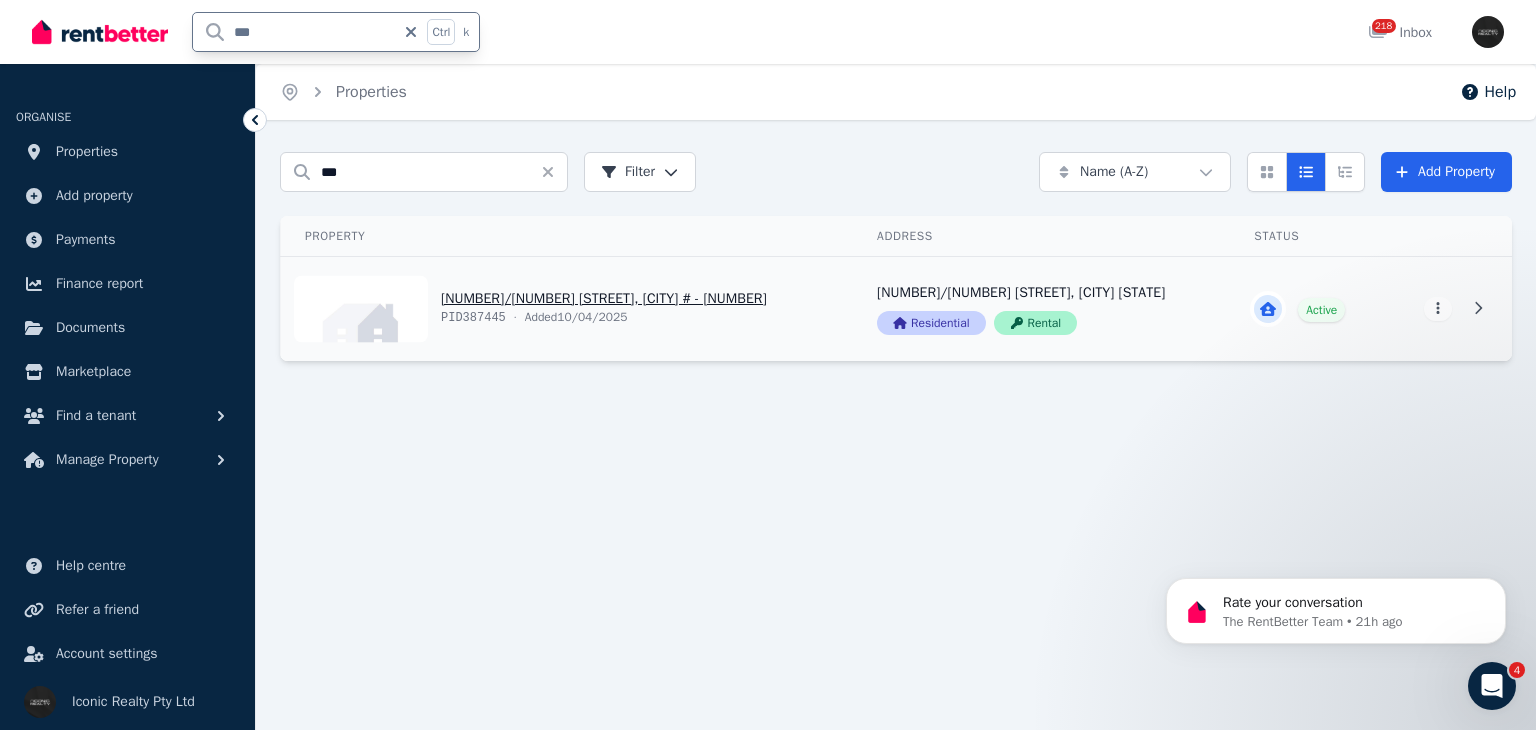 click on "View property details" at bounding box center [567, 309] 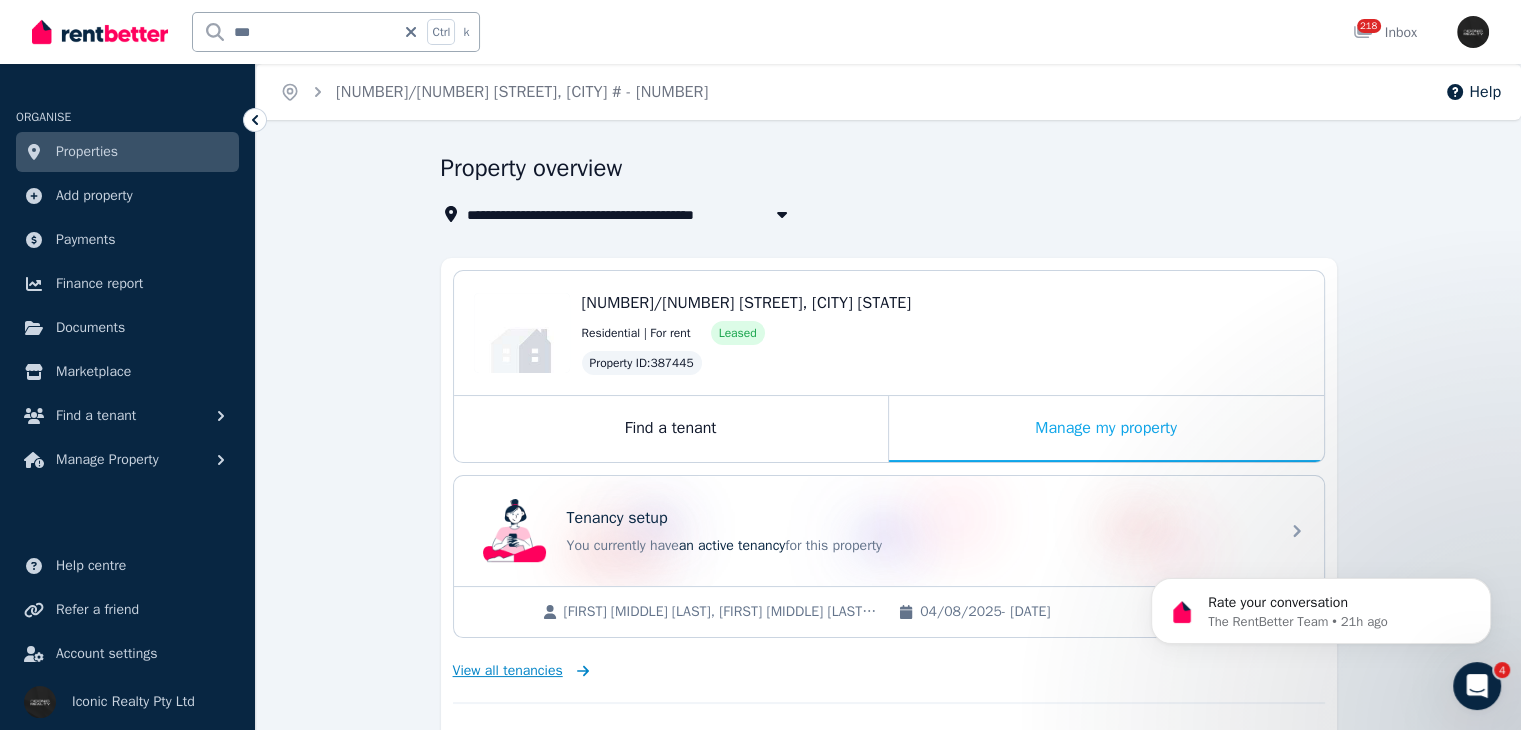 click on "View all tenancies" at bounding box center (508, 671) 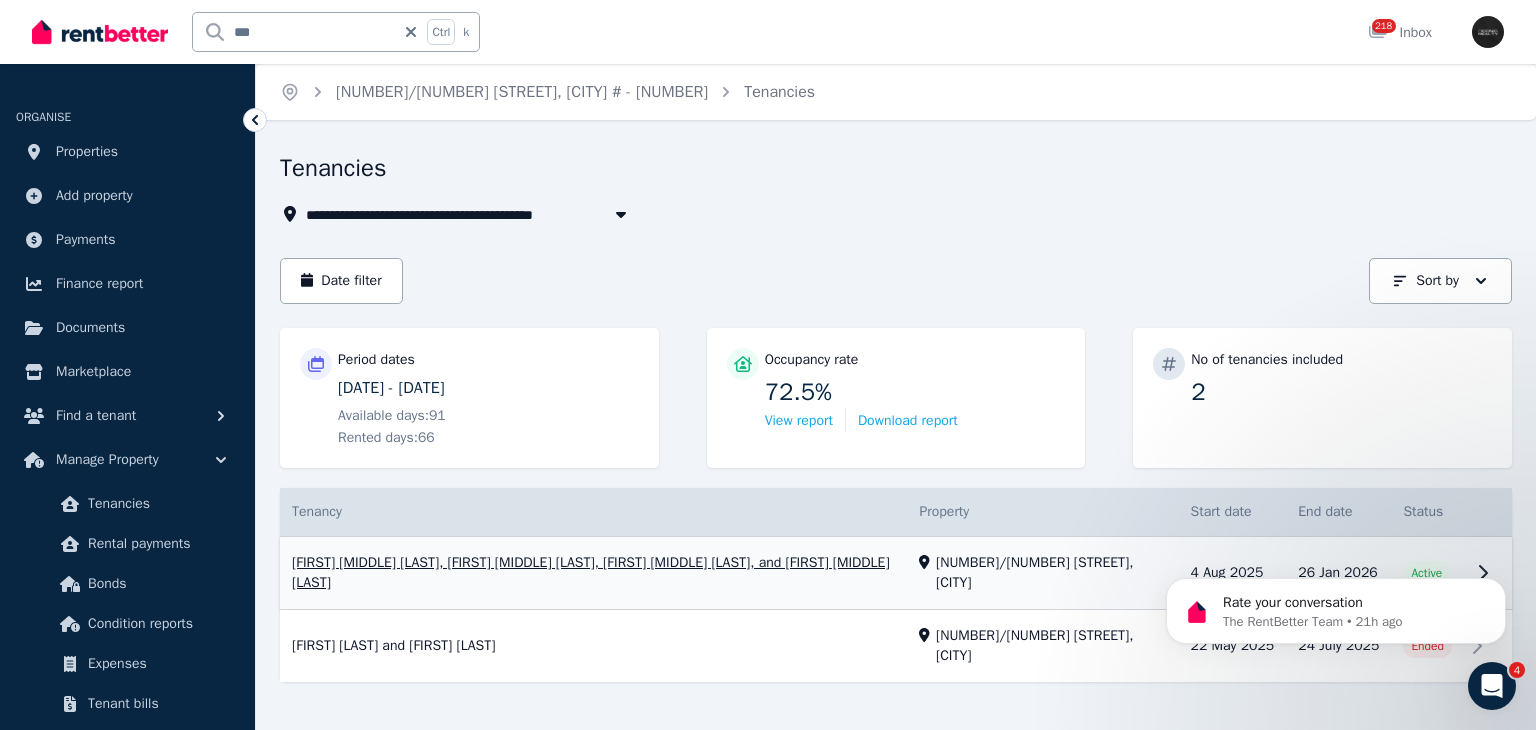 click on "View property details" at bounding box center [896, 573] 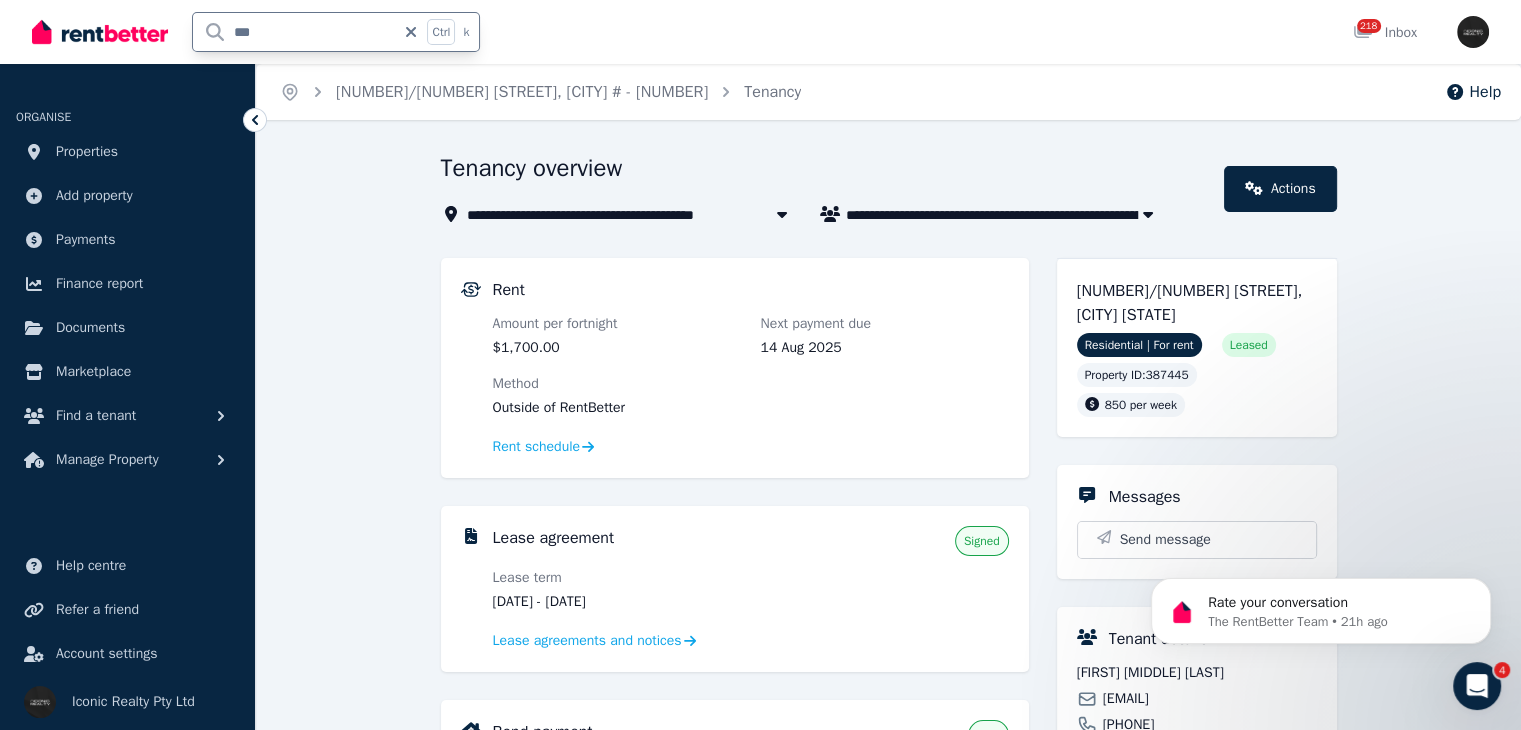 click on "***" at bounding box center [294, 32] 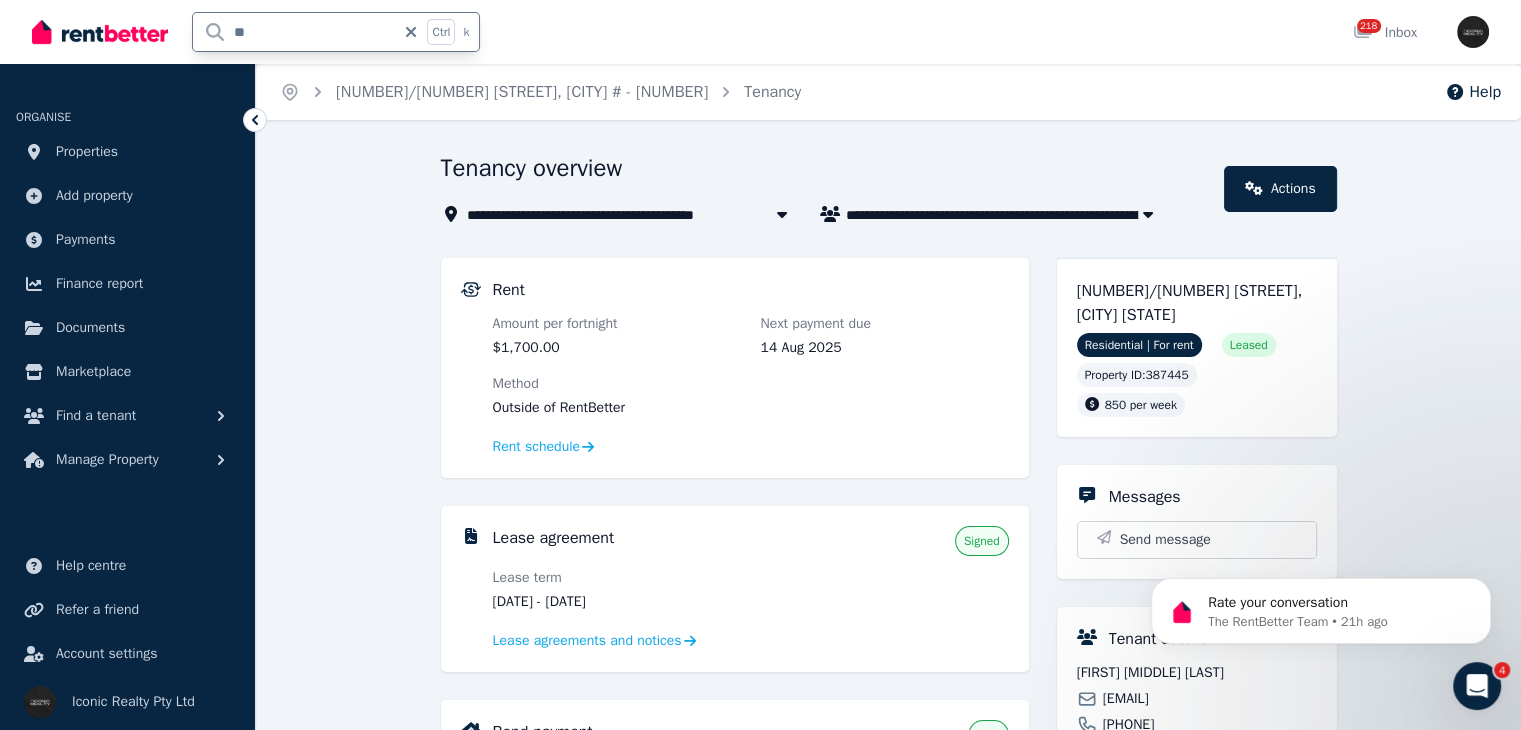 type on "***" 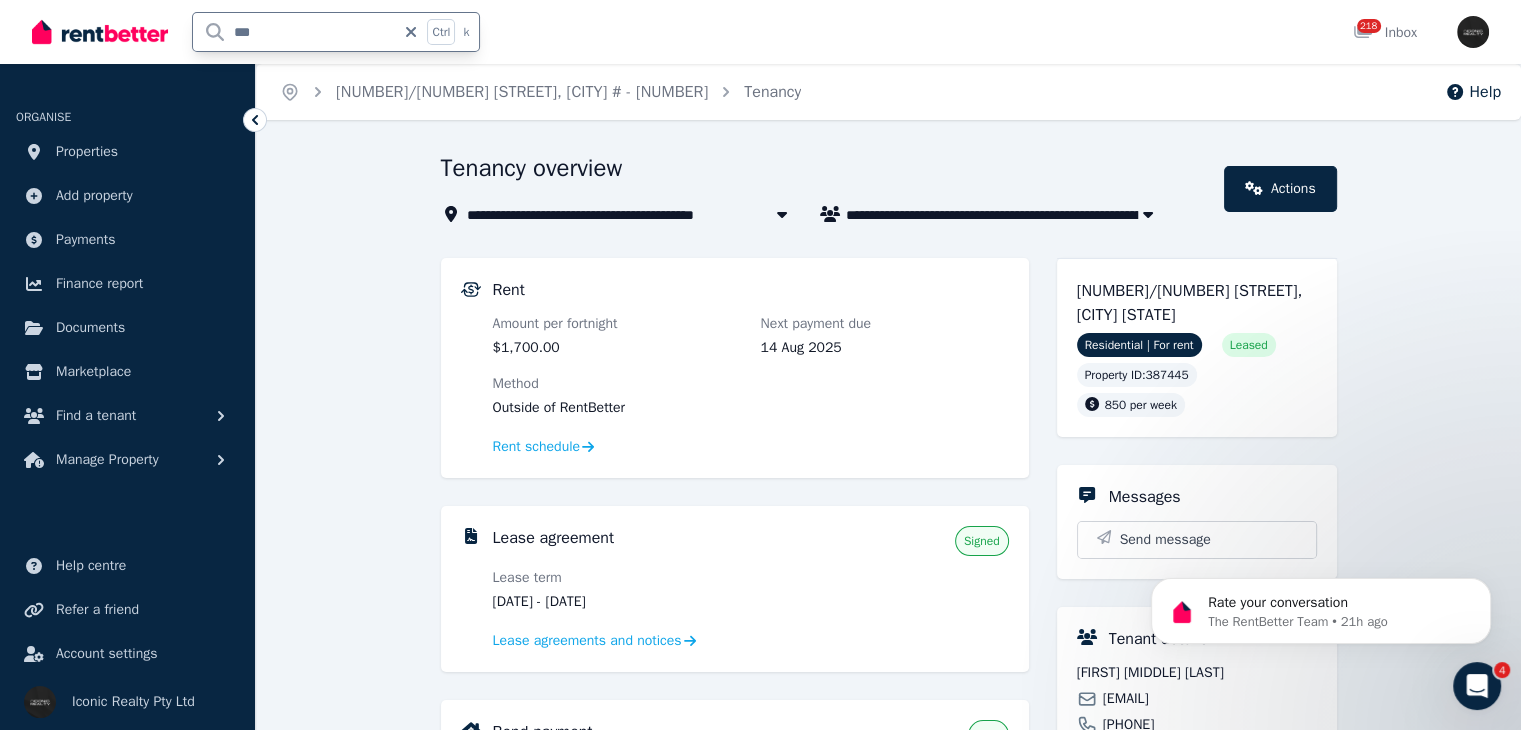 click on "***" at bounding box center (294, 32) 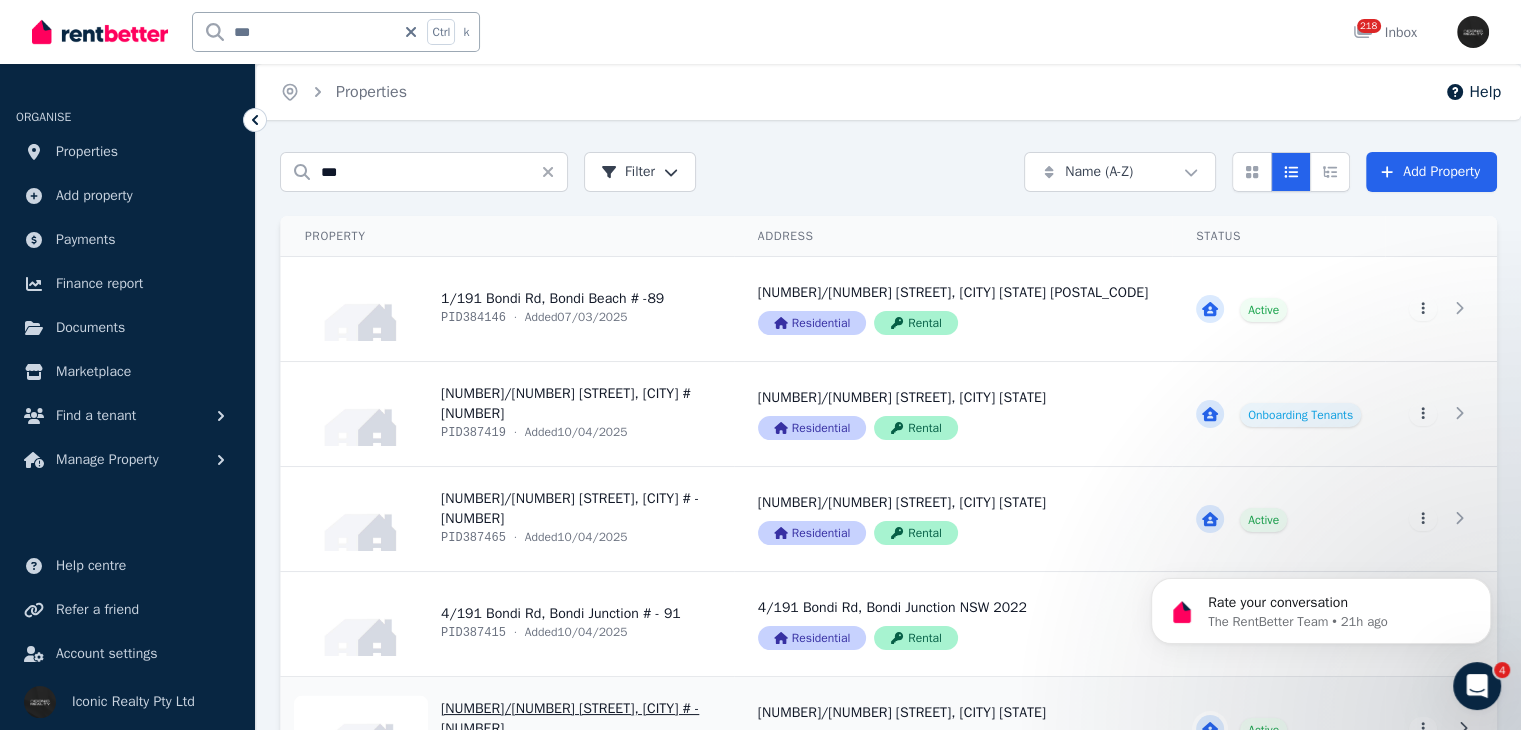 click on "View property details" at bounding box center [507, 729] 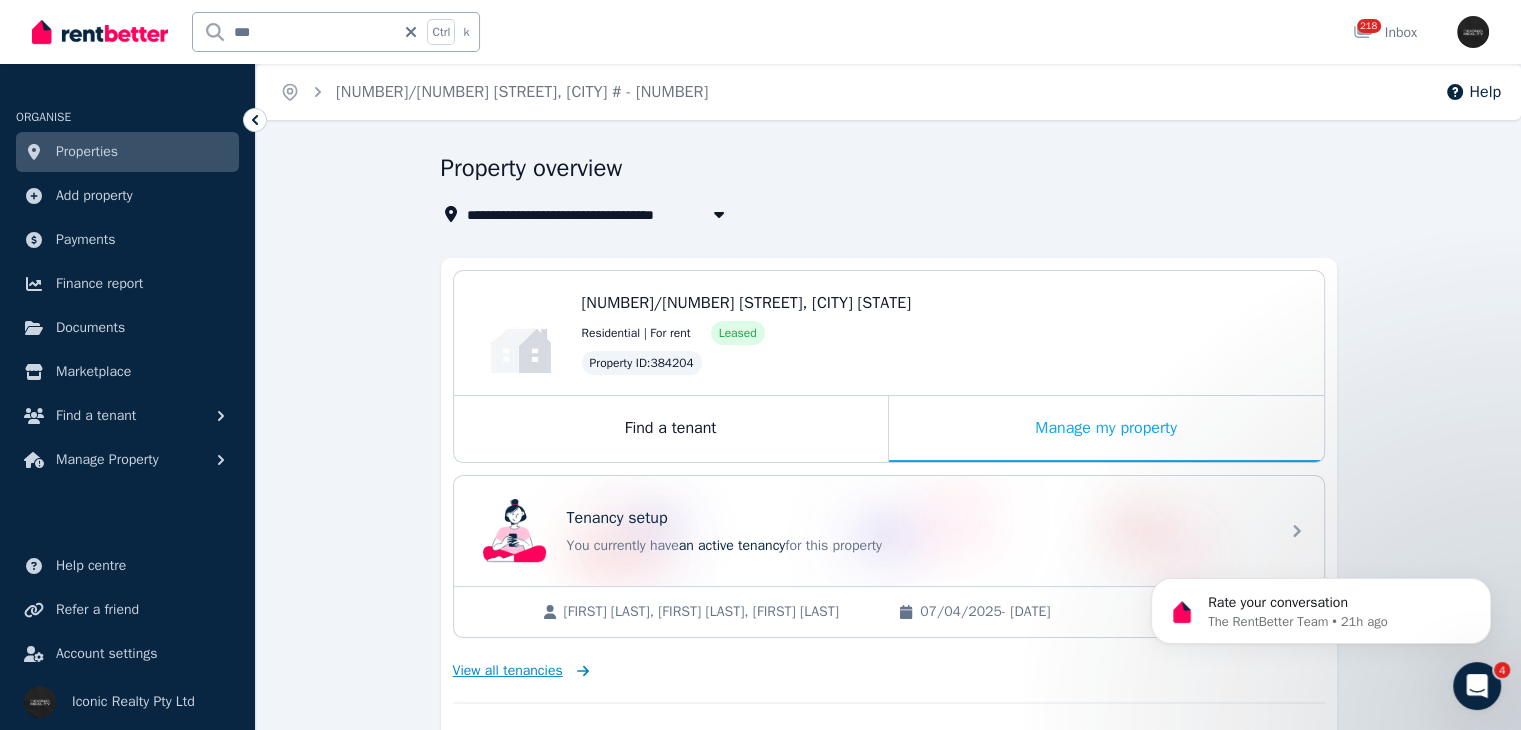 click 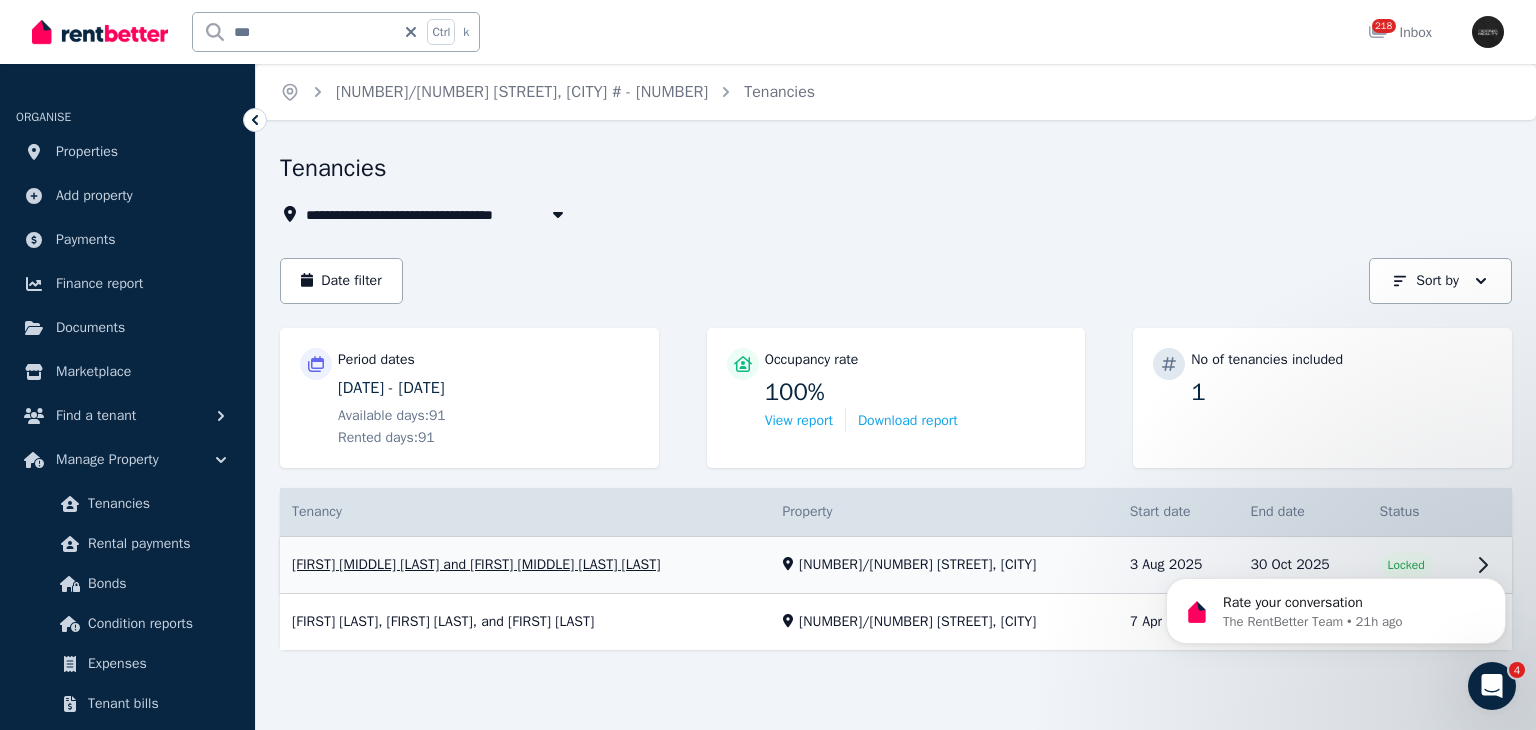 click on "View property details" at bounding box center [896, 565] 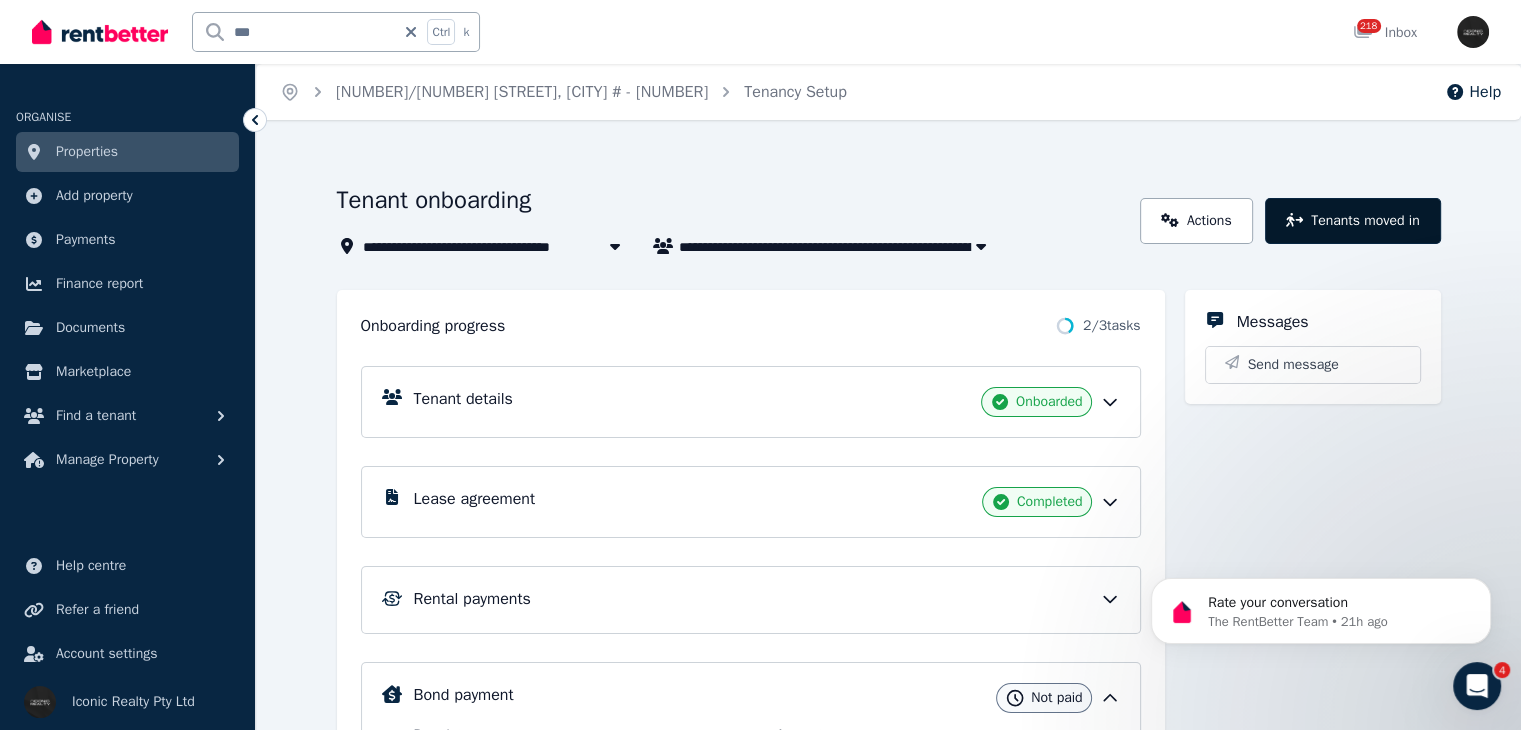 click on "Tenants moved in" at bounding box center (1353, 221) 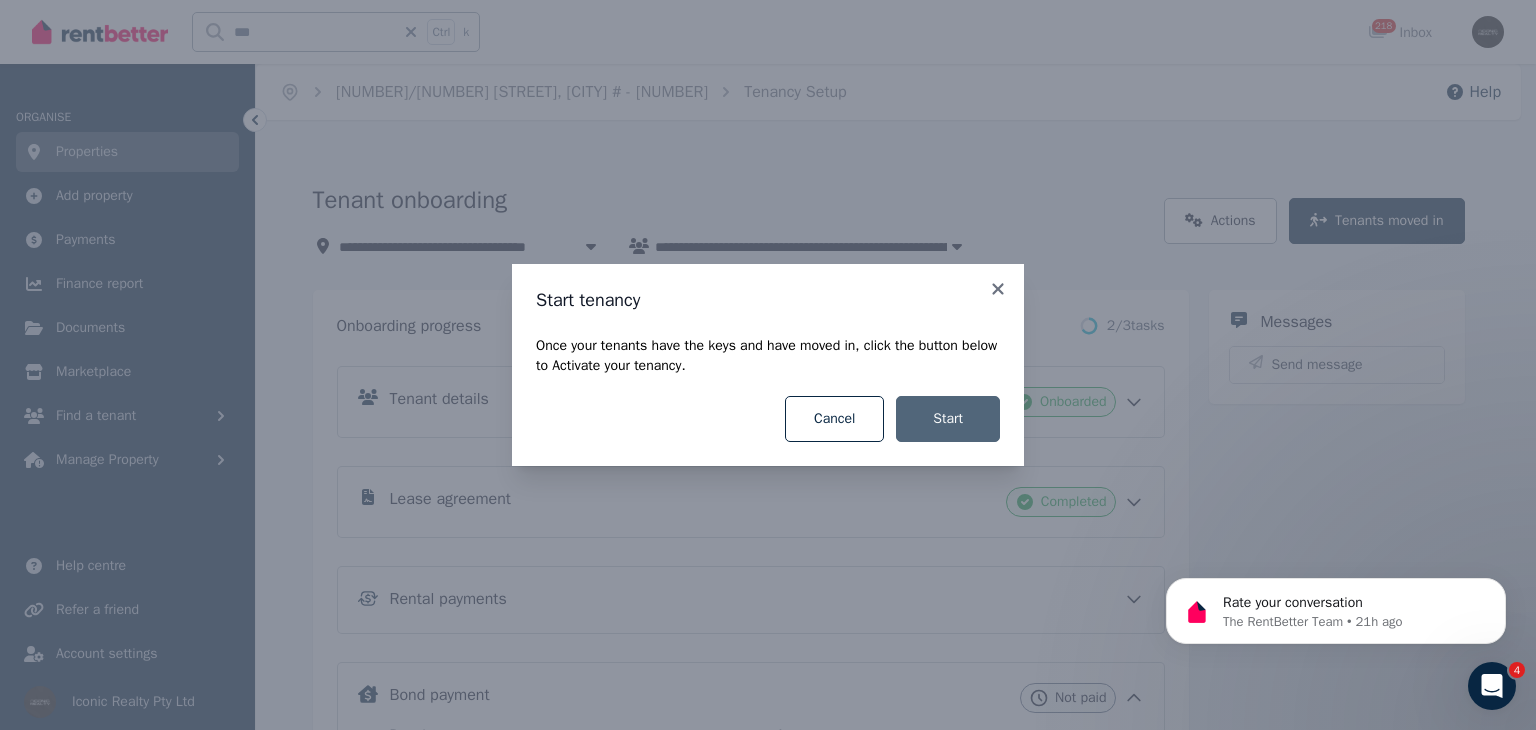 click on "Start" at bounding box center [948, 419] 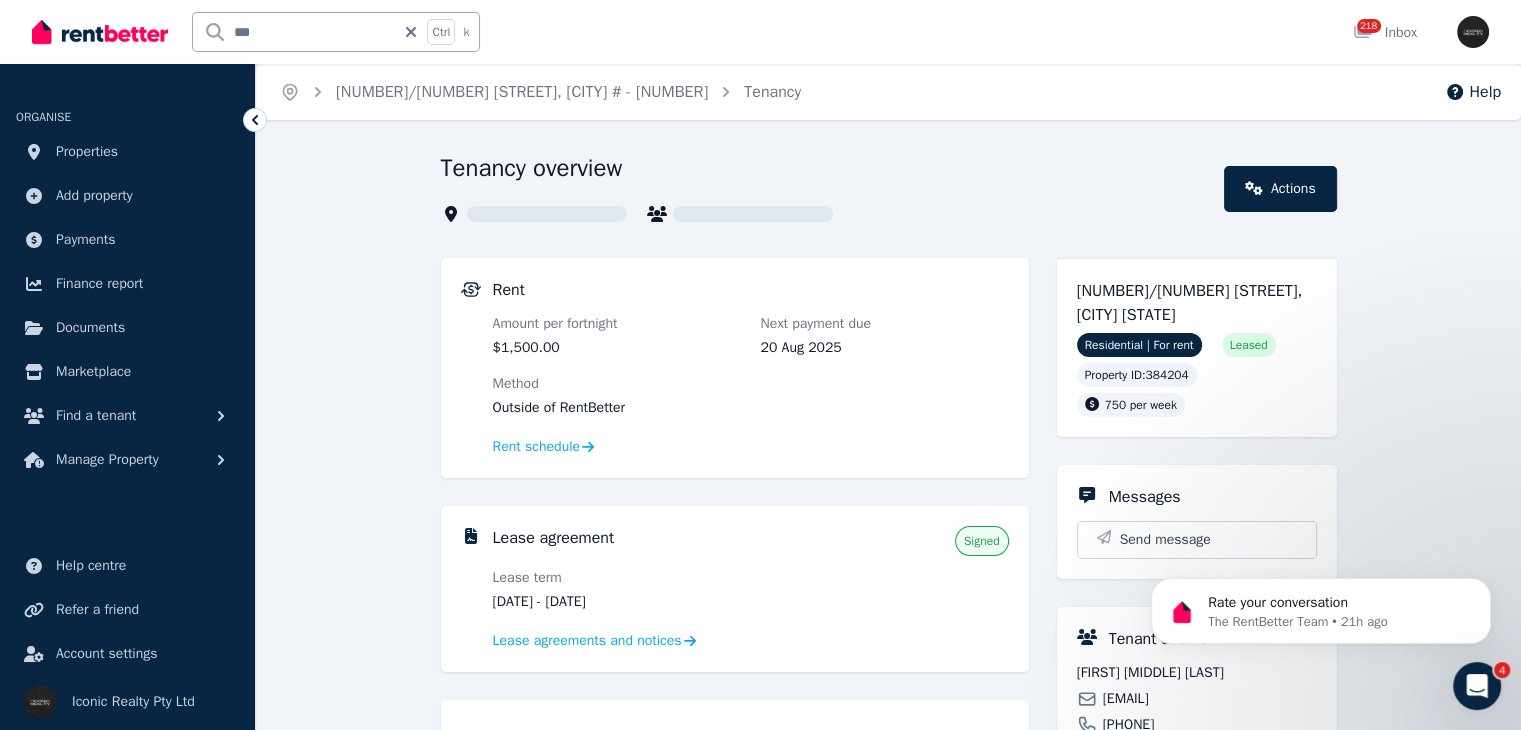 click at bounding box center [100, 32] 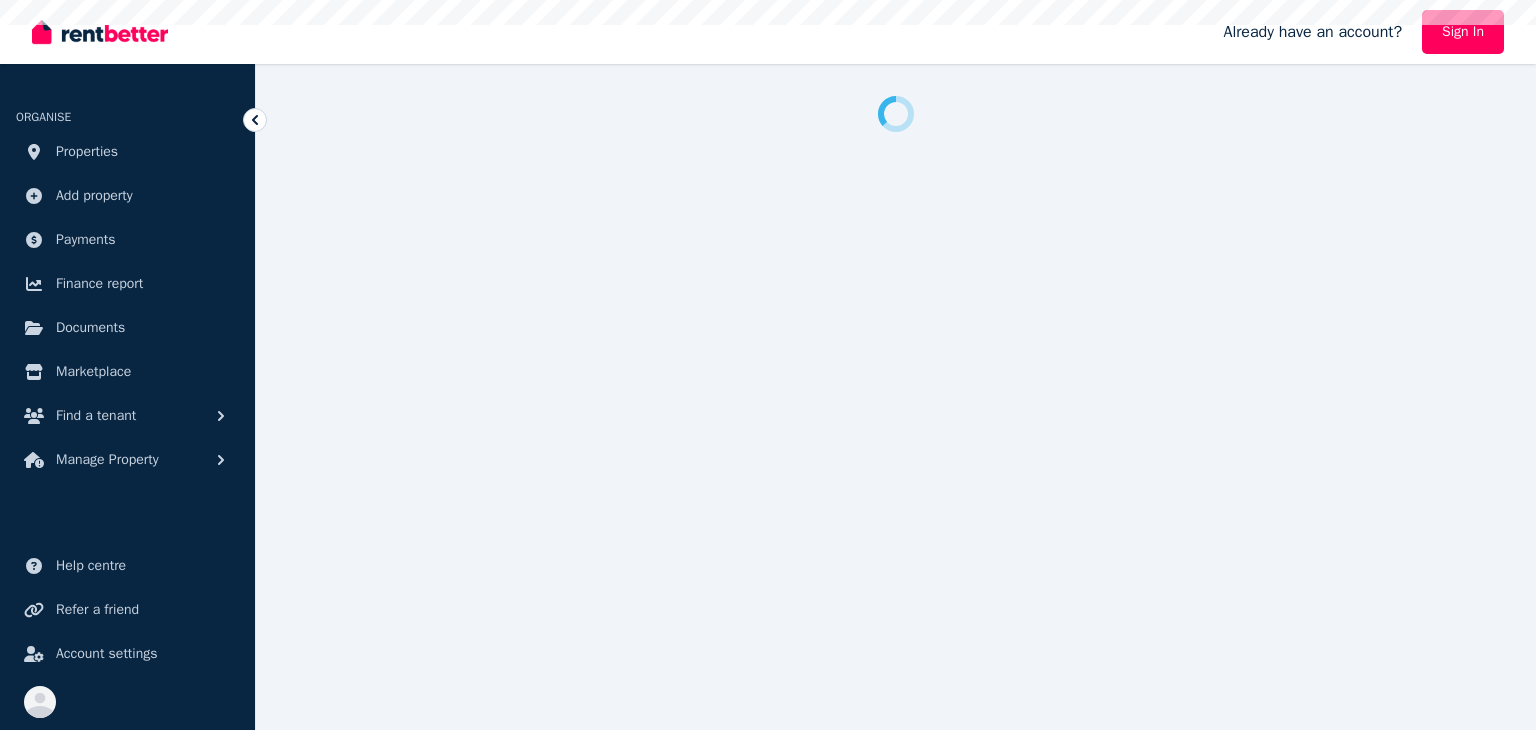 scroll, scrollTop: 0, scrollLeft: 0, axis: both 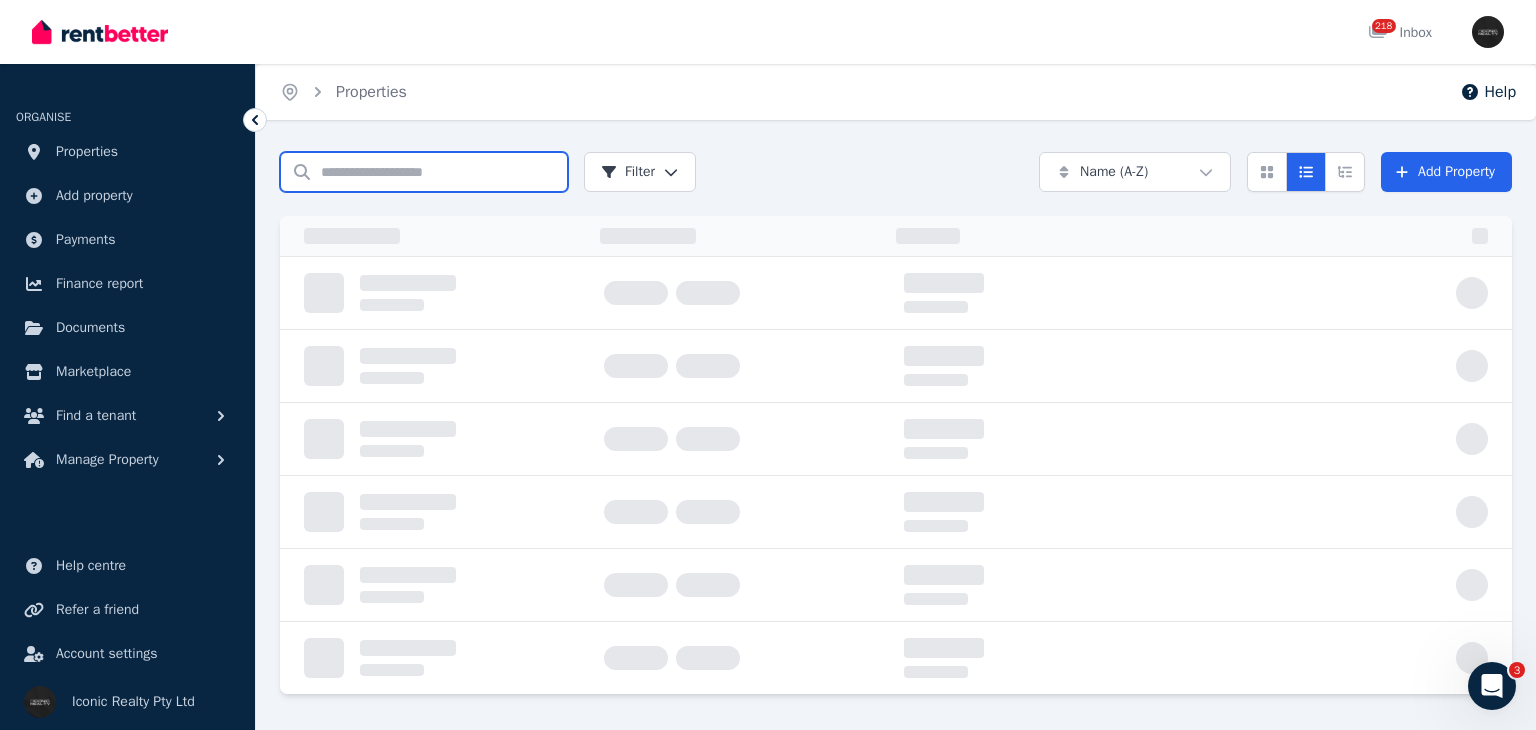 click on "Search properties" at bounding box center (424, 172) 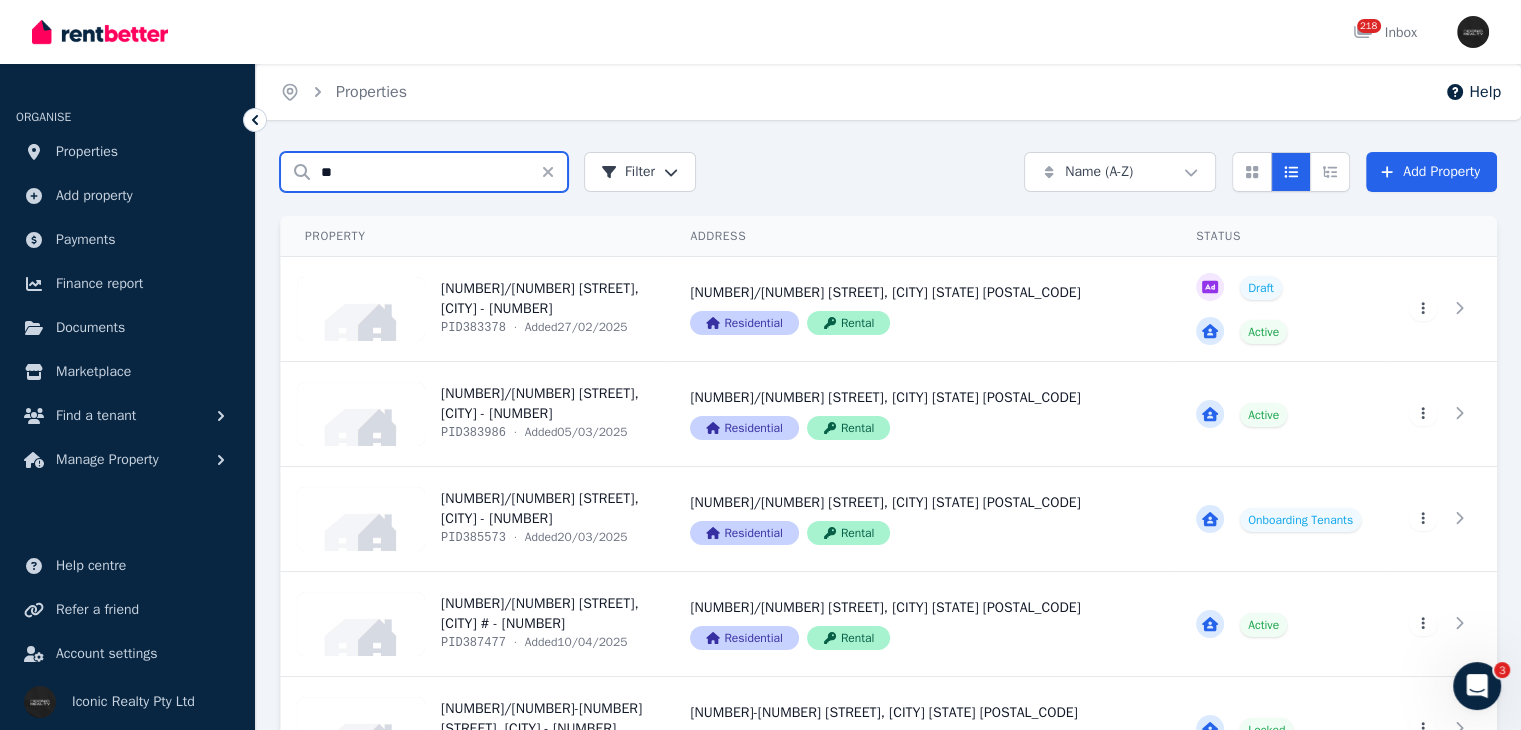 type on "**" 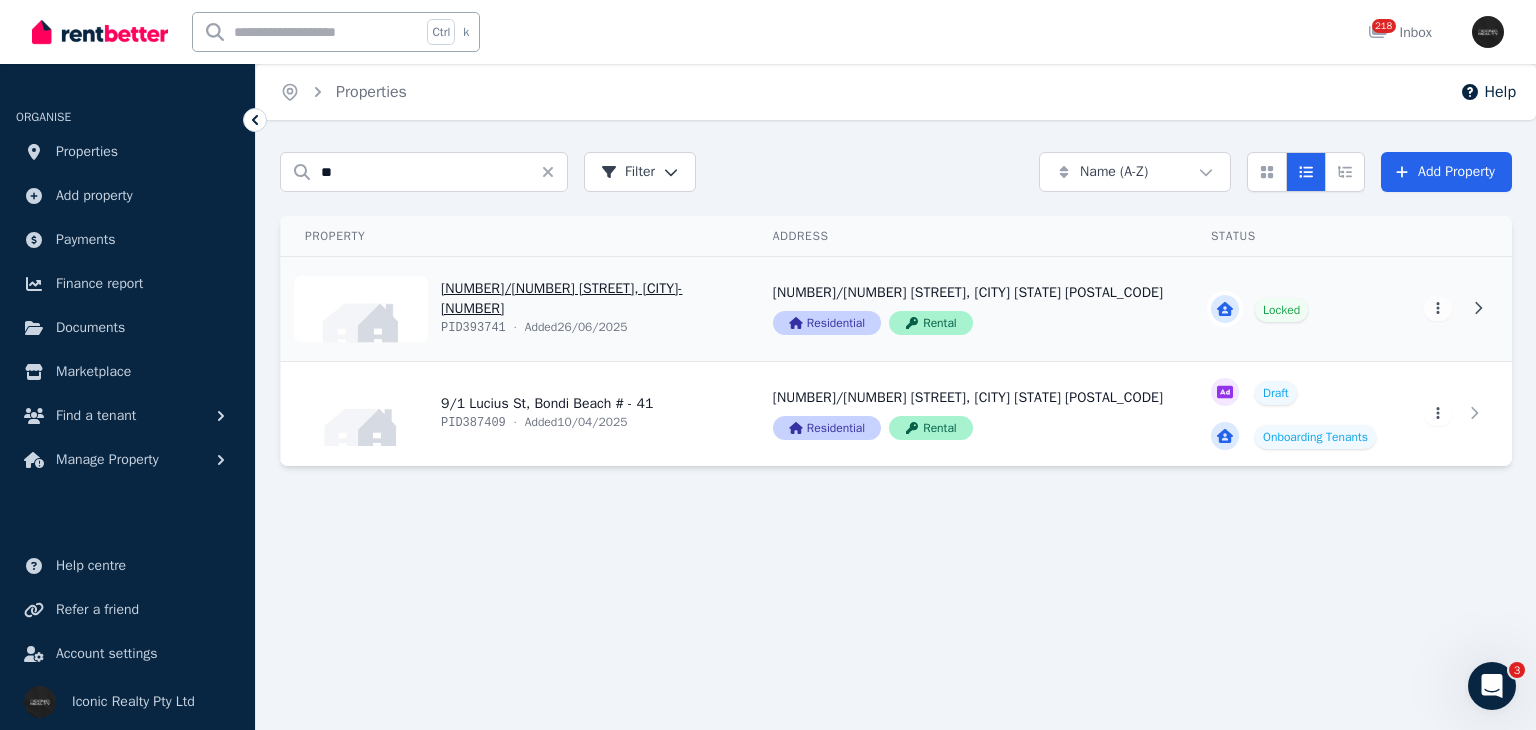 click on "View property details" at bounding box center (515, 309) 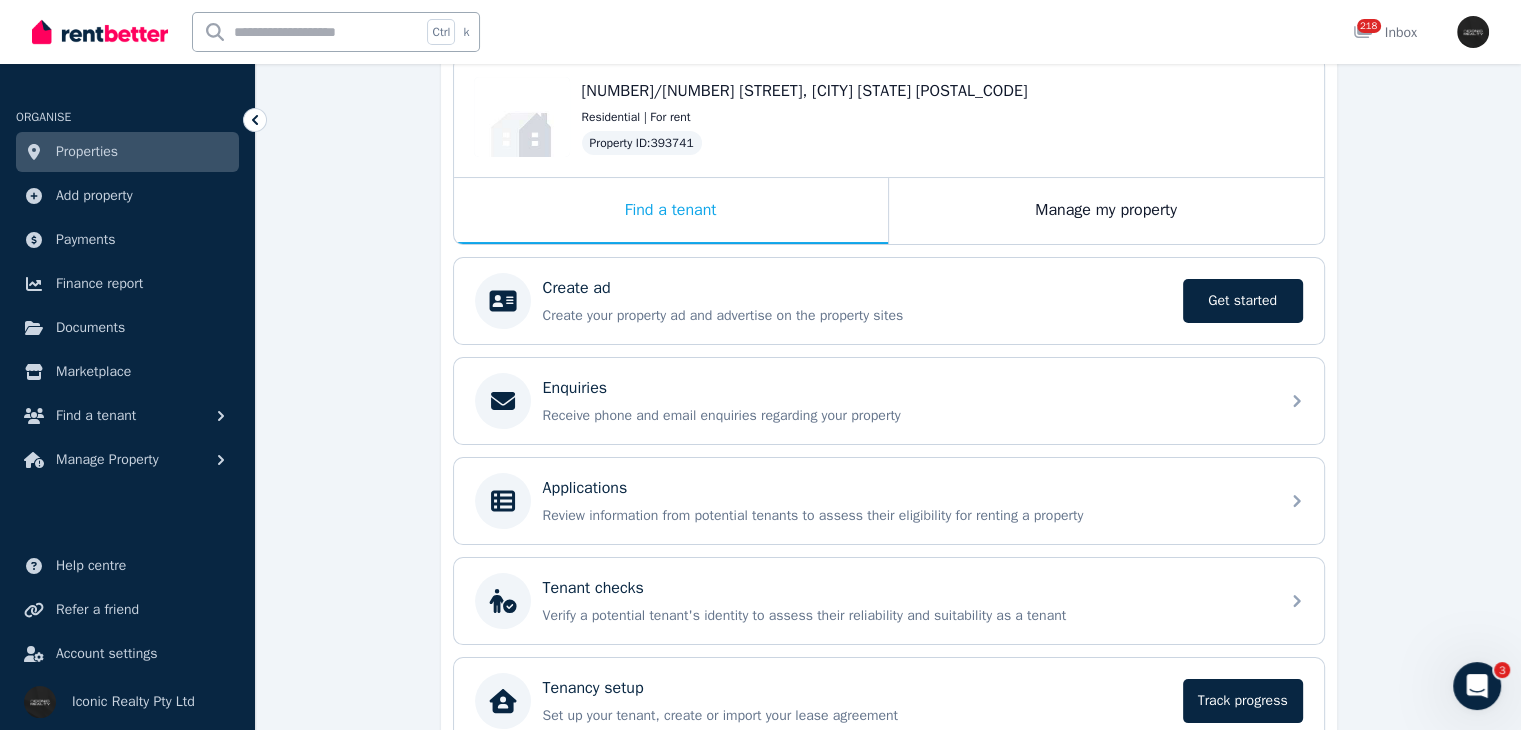 scroll, scrollTop: 219, scrollLeft: 0, axis: vertical 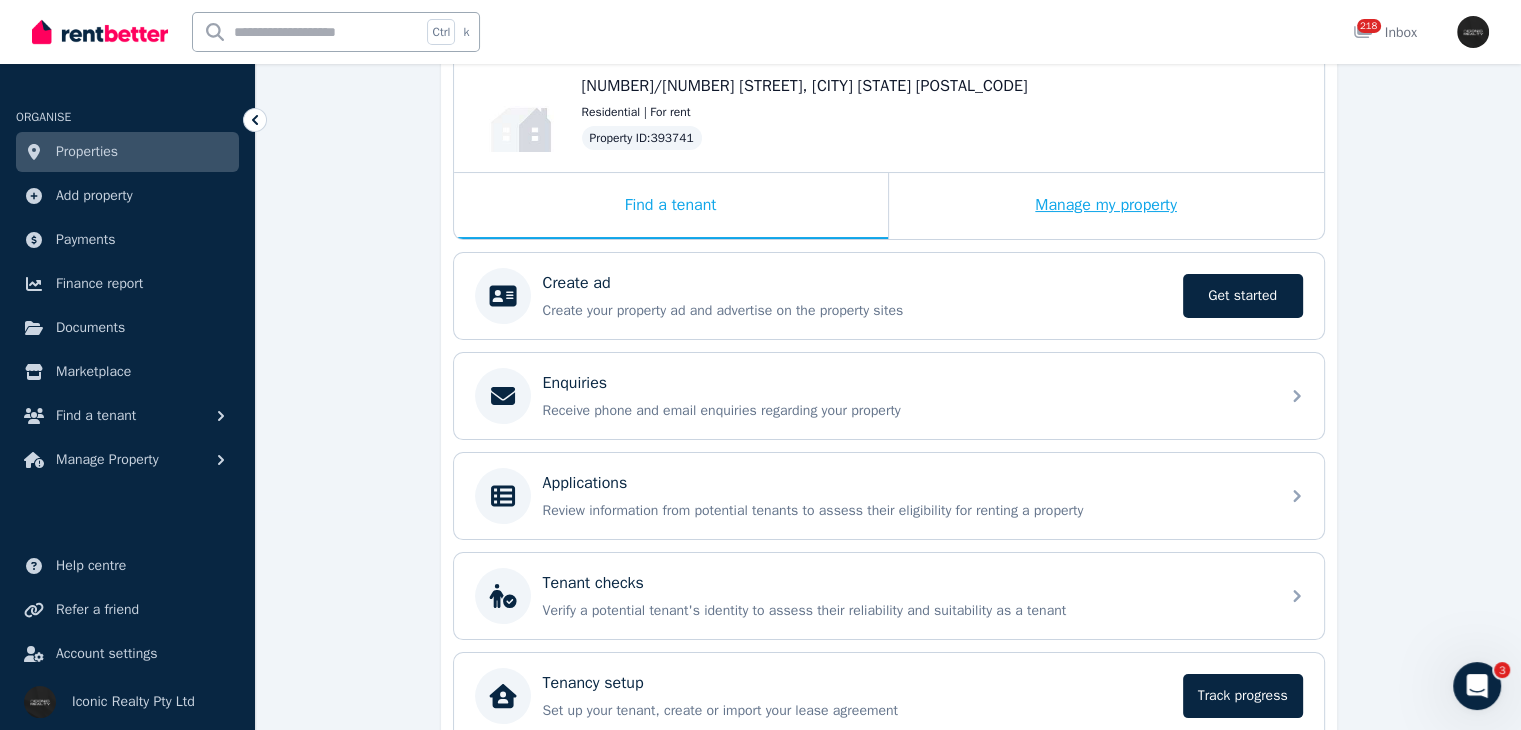 click on "Manage my property" at bounding box center (1106, 206) 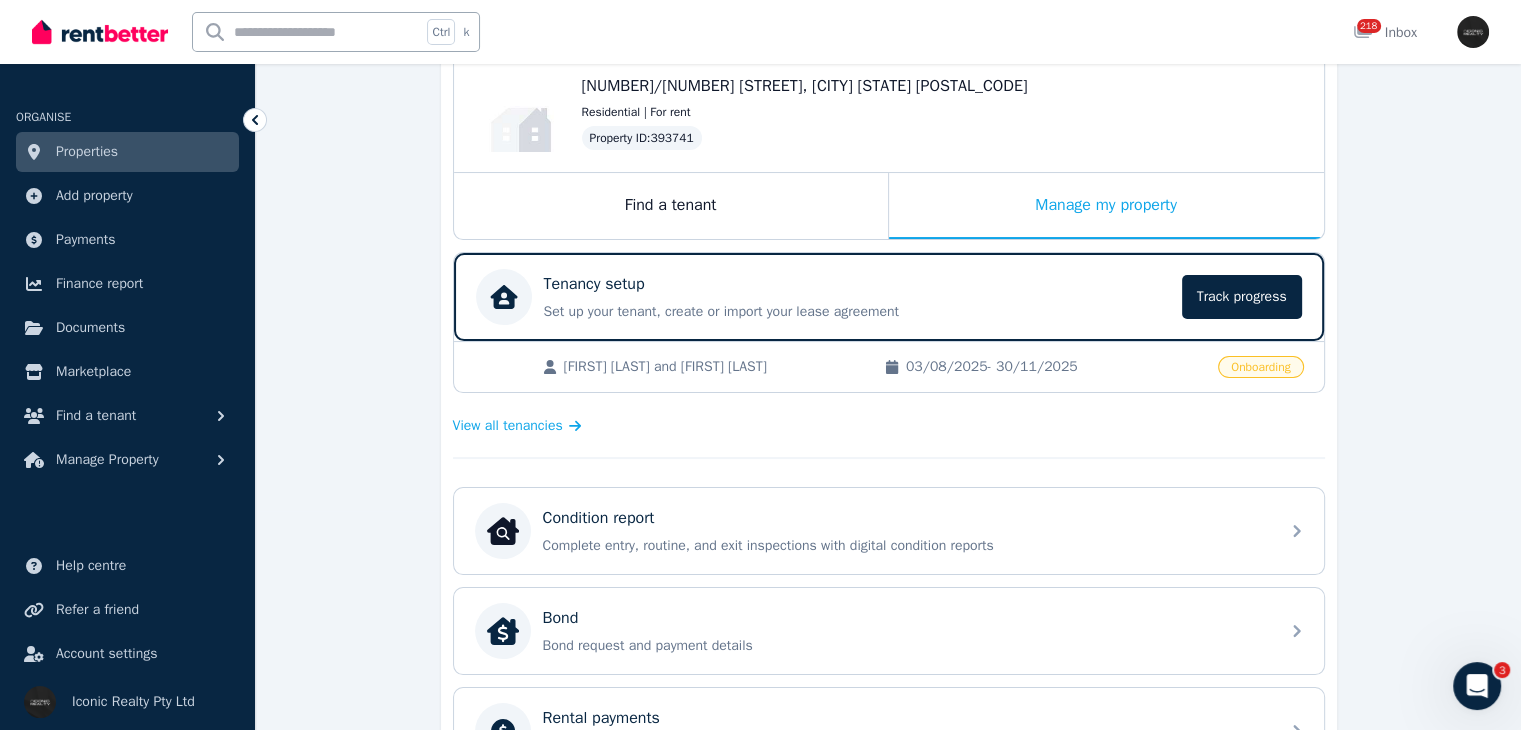 click on "Leon Becker, Shahin-Yassin Aouragh 03/08/2025  -   30/11/2025 Onboarding" at bounding box center [889, 366] 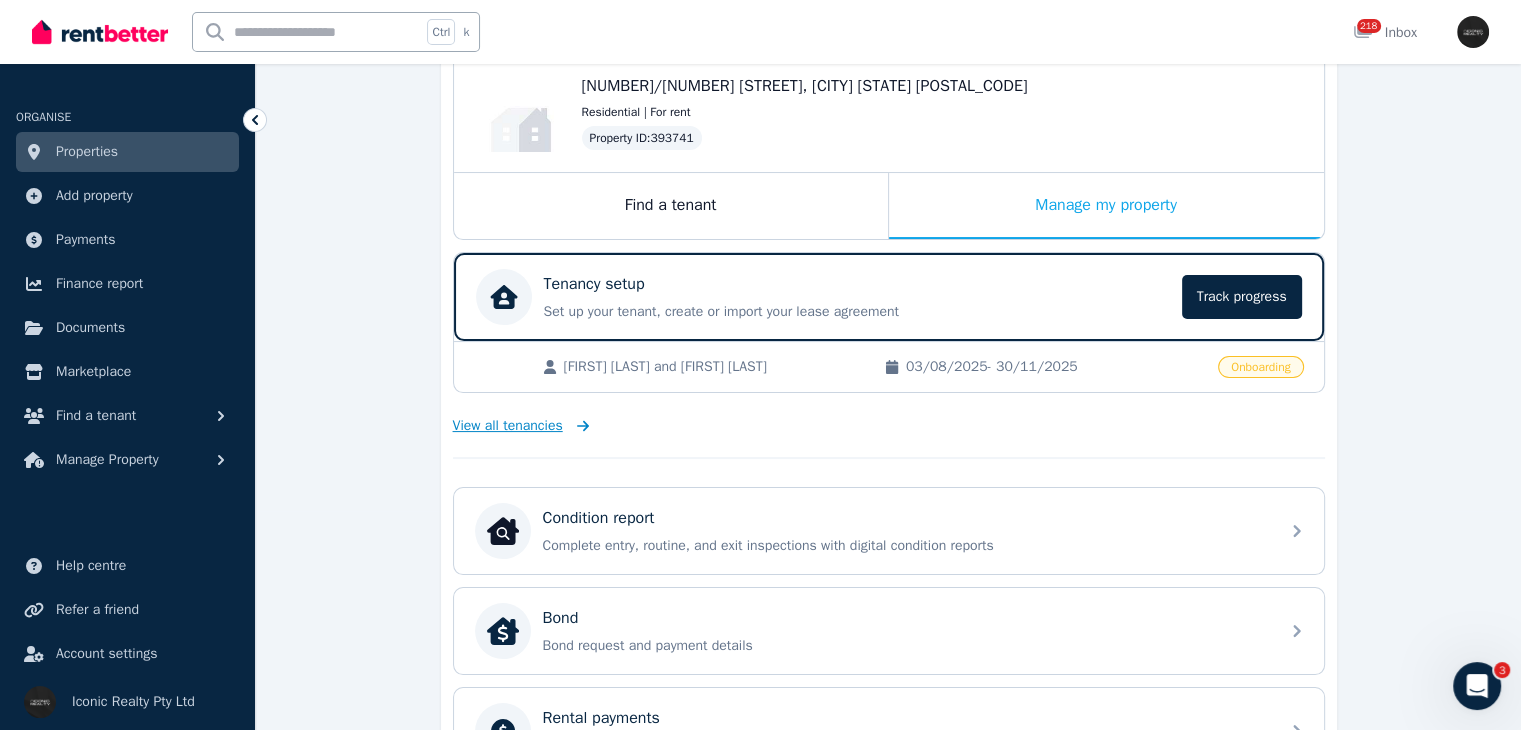 click on "View all tenancies" at bounding box center [508, 426] 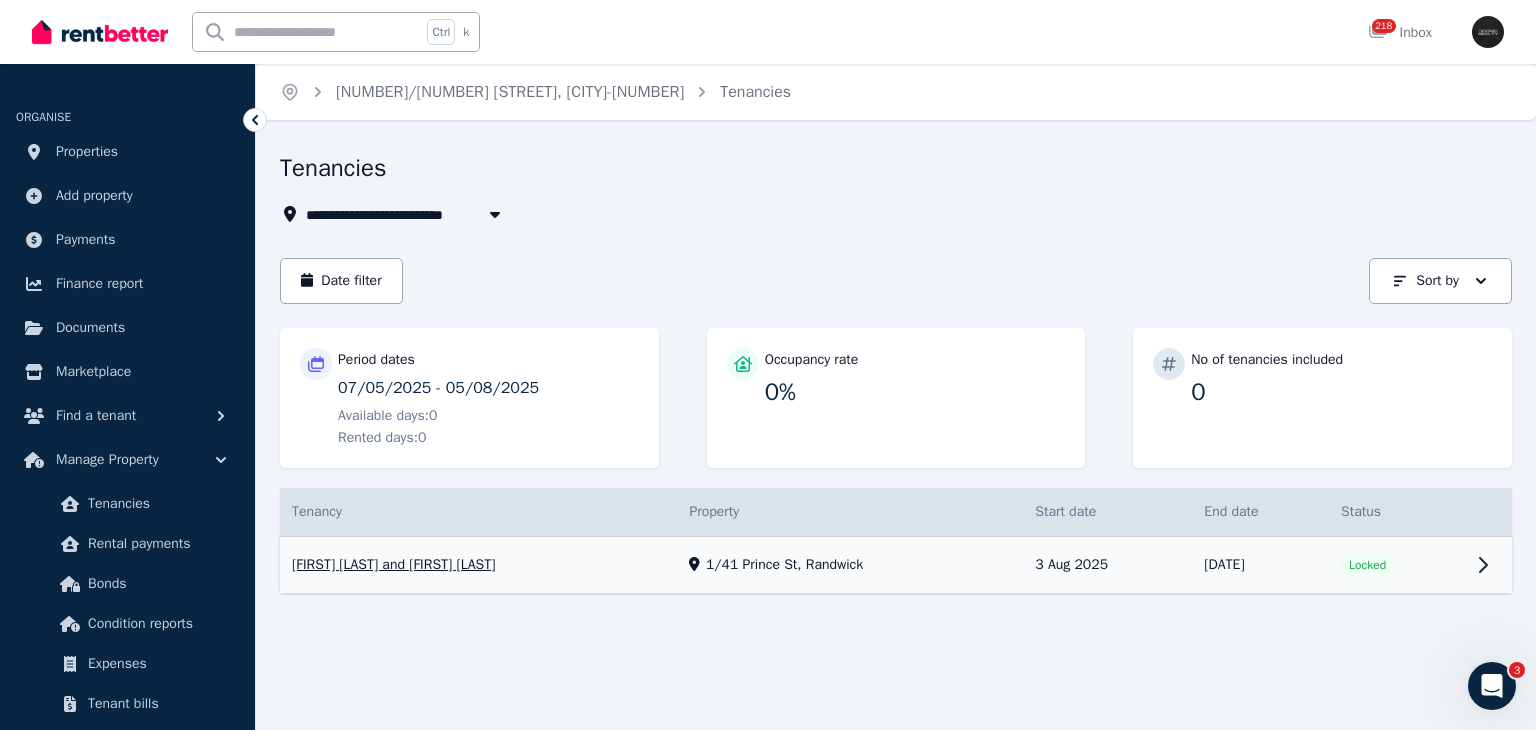click on "View property details" at bounding box center [896, 565] 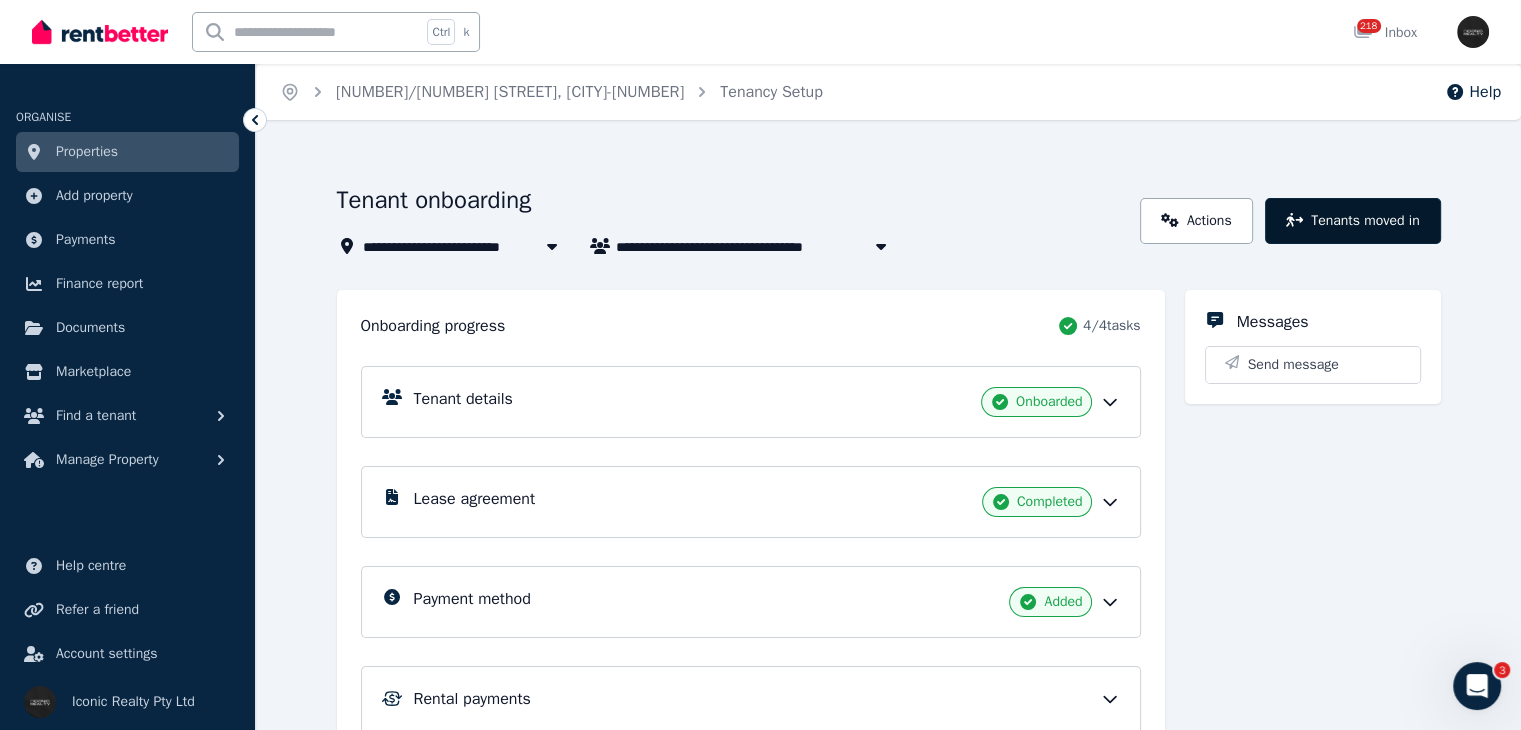 click on "Tenants moved in" at bounding box center [1353, 221] 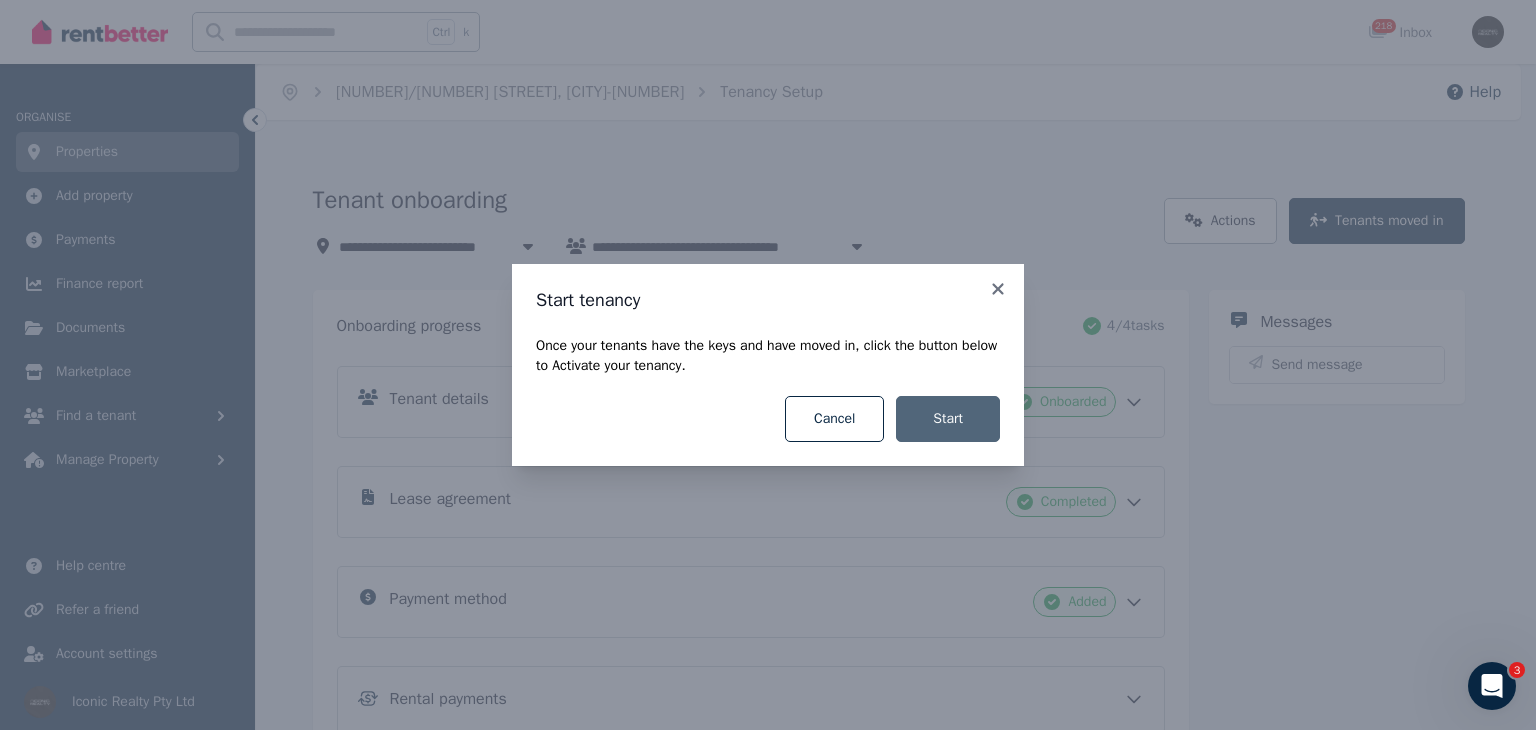 click on "Start" at bounding box center [948, 419] 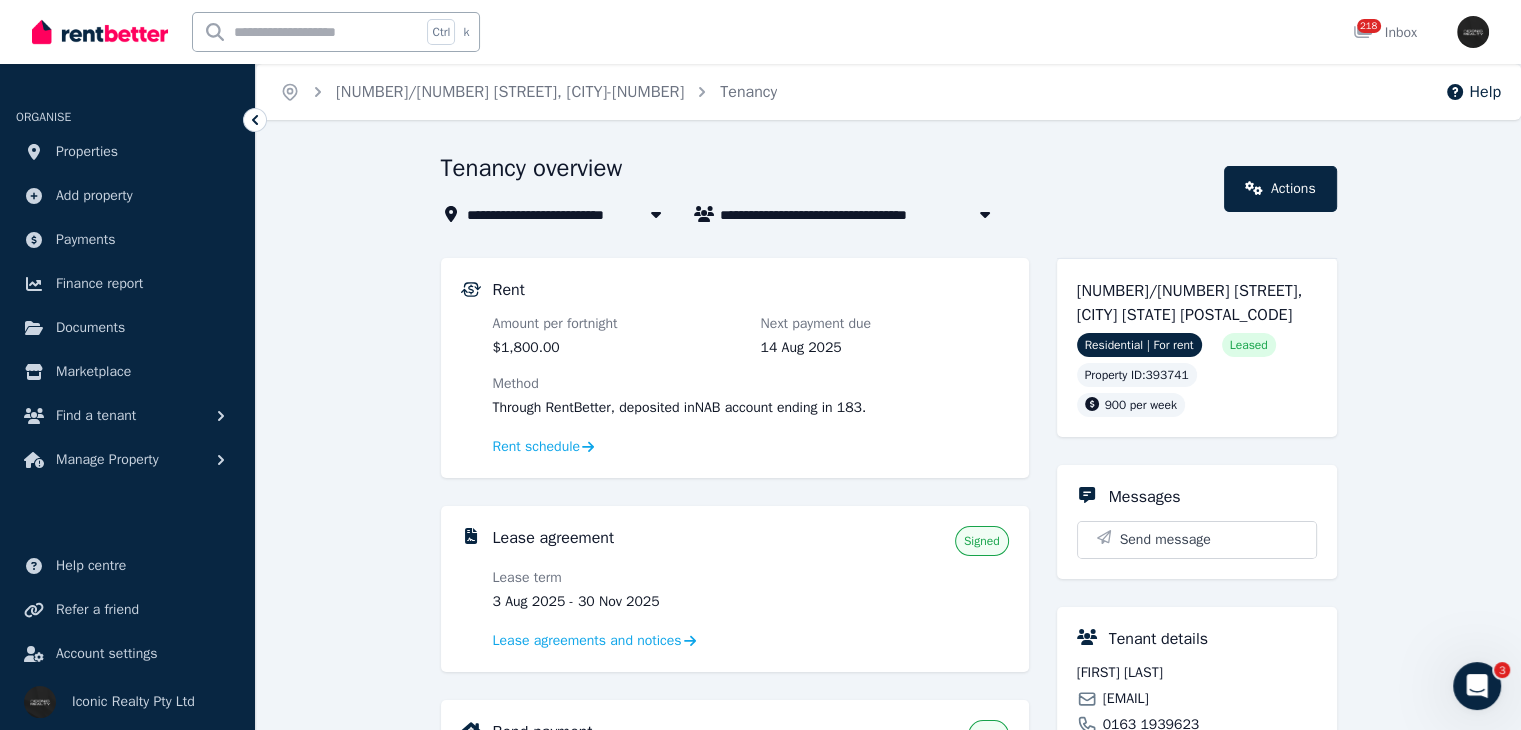 click at bounding box center (100, 32) 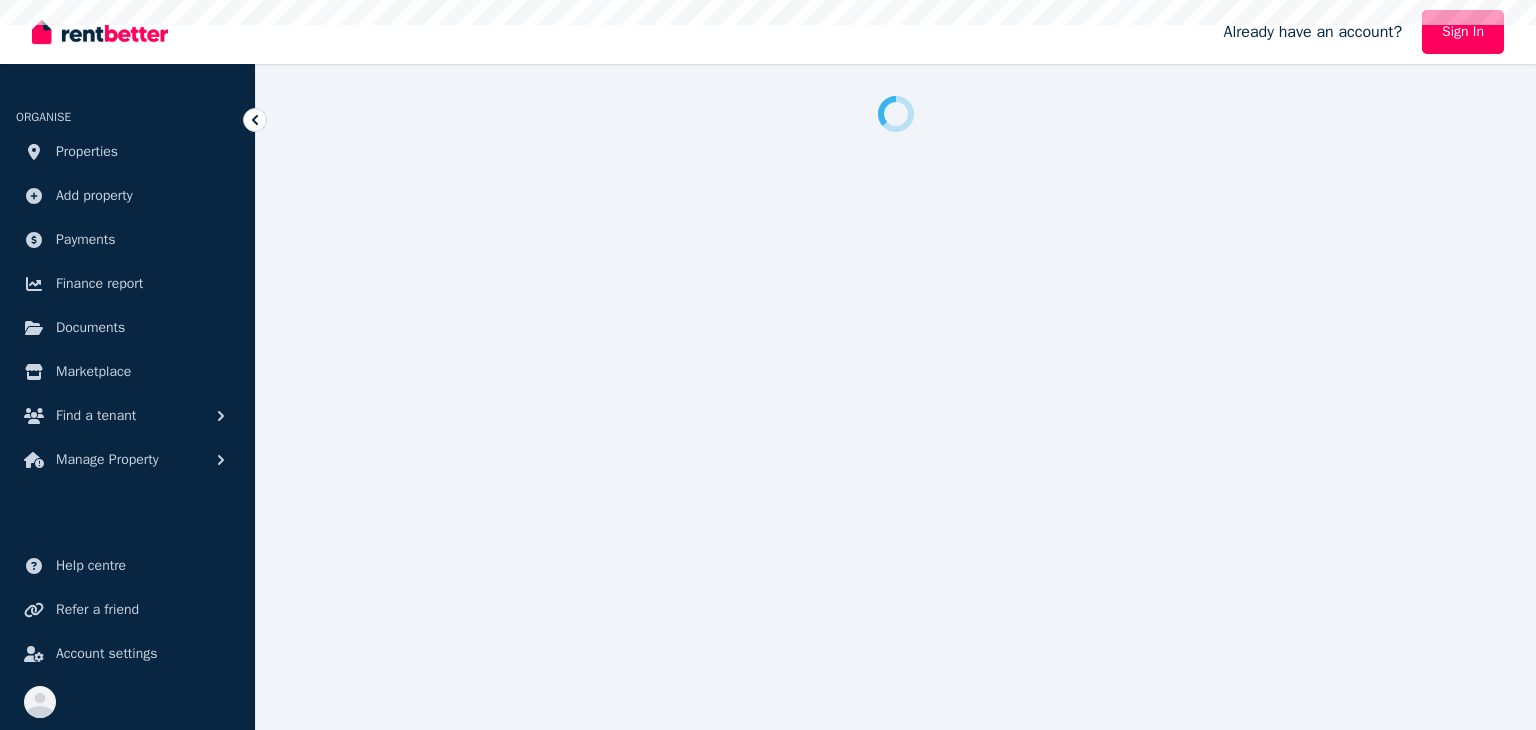 scroll, scrollTop: 0, scrollLeft: 0, axis: both 